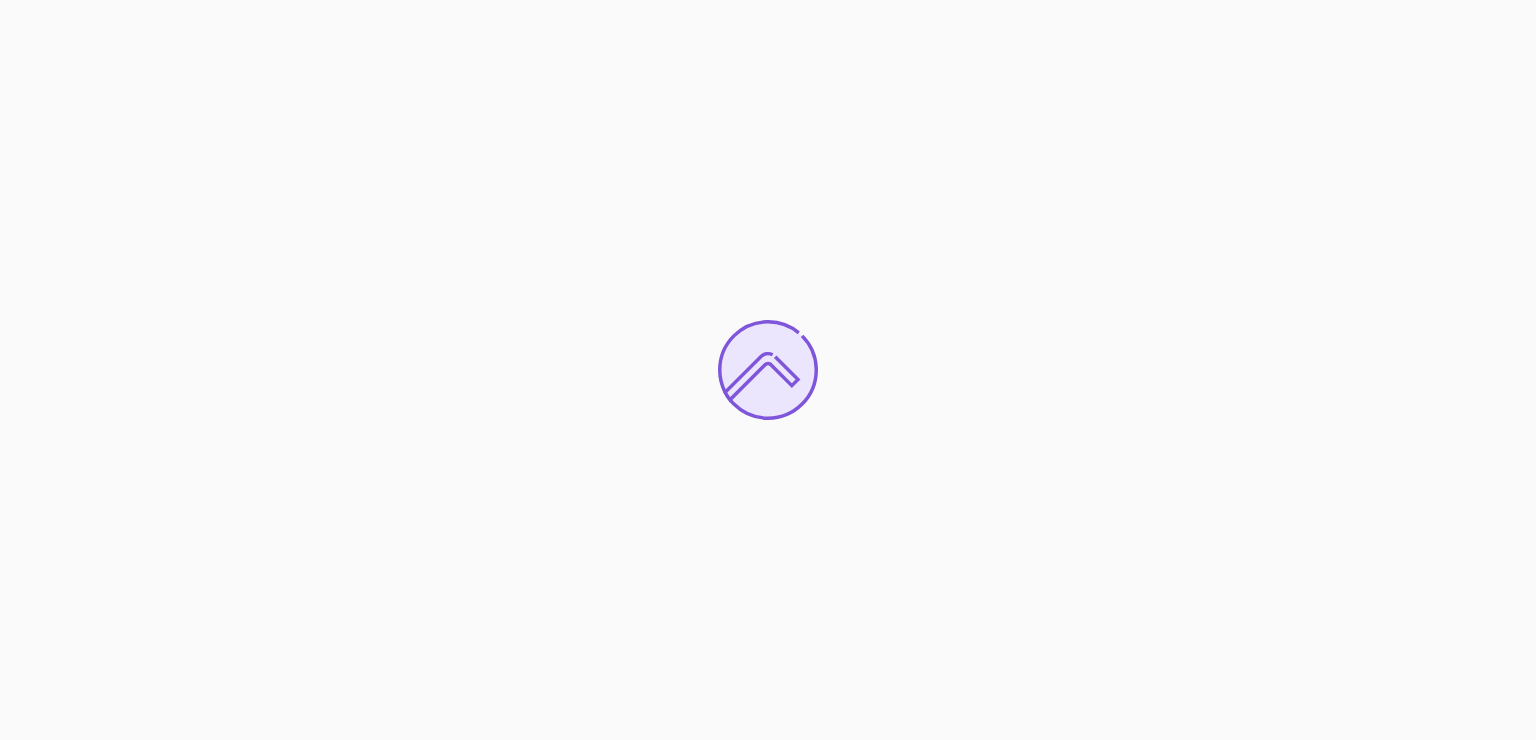 scroll, scrollTop: 0, scrollLeft: 0, axis: both 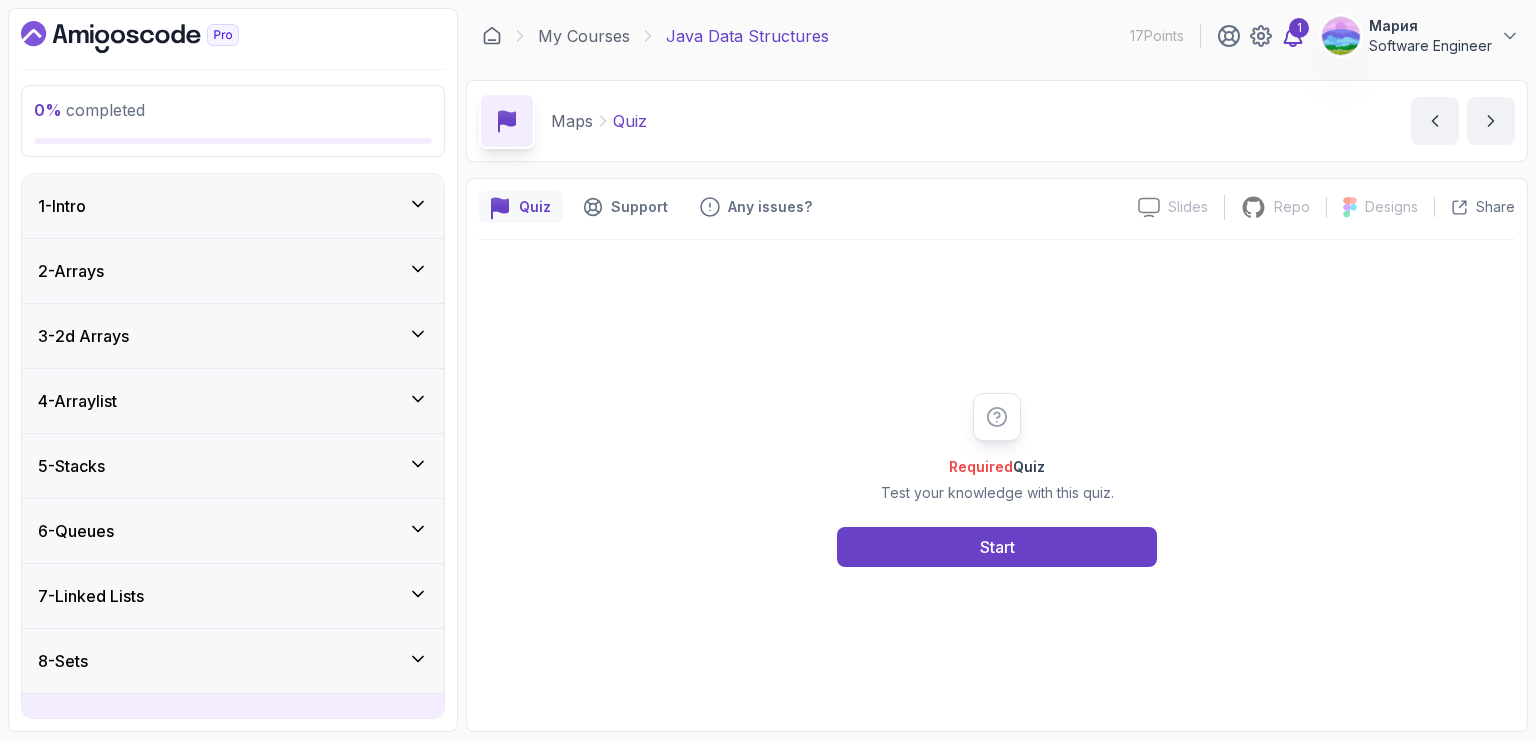 click 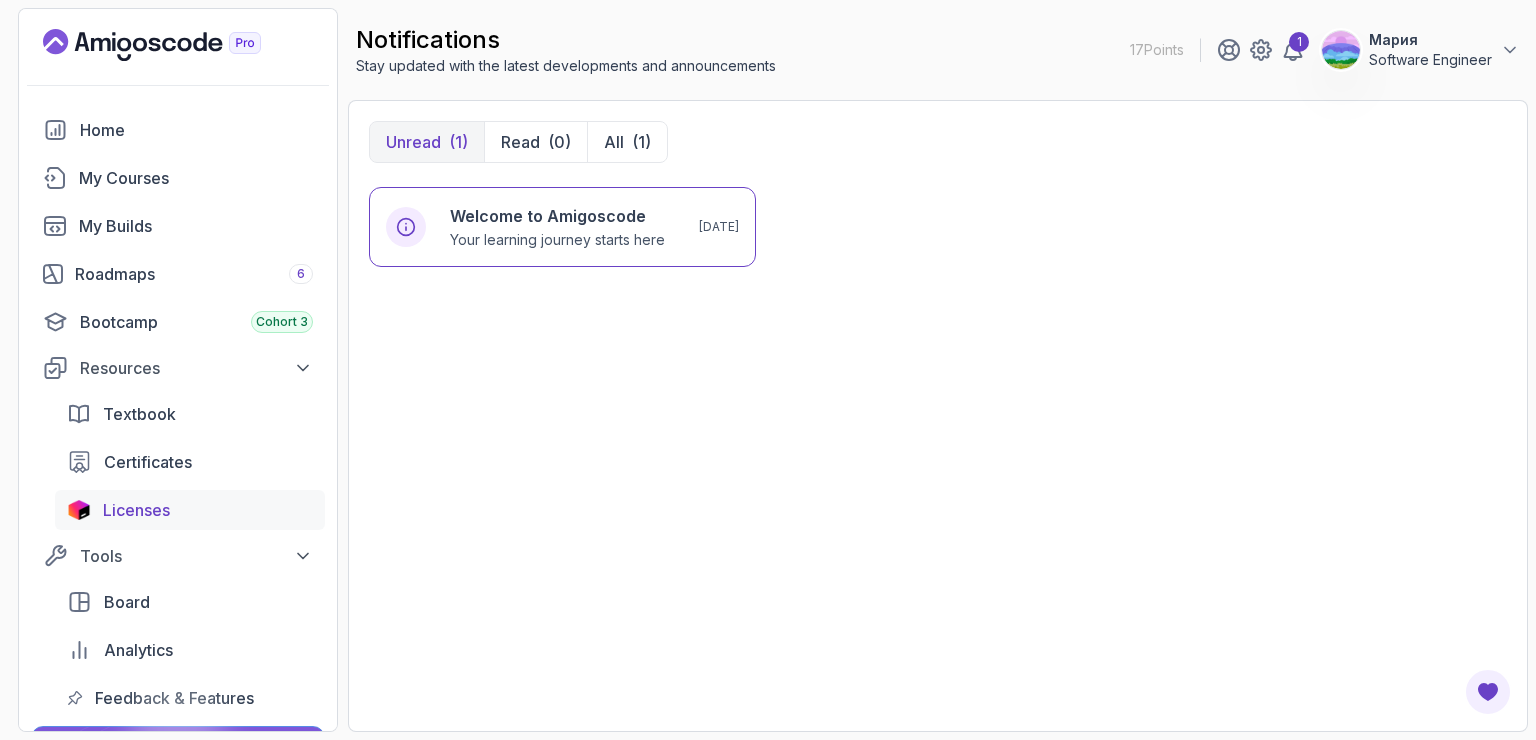 click on "Licenses" at bounding box center [136, 510] 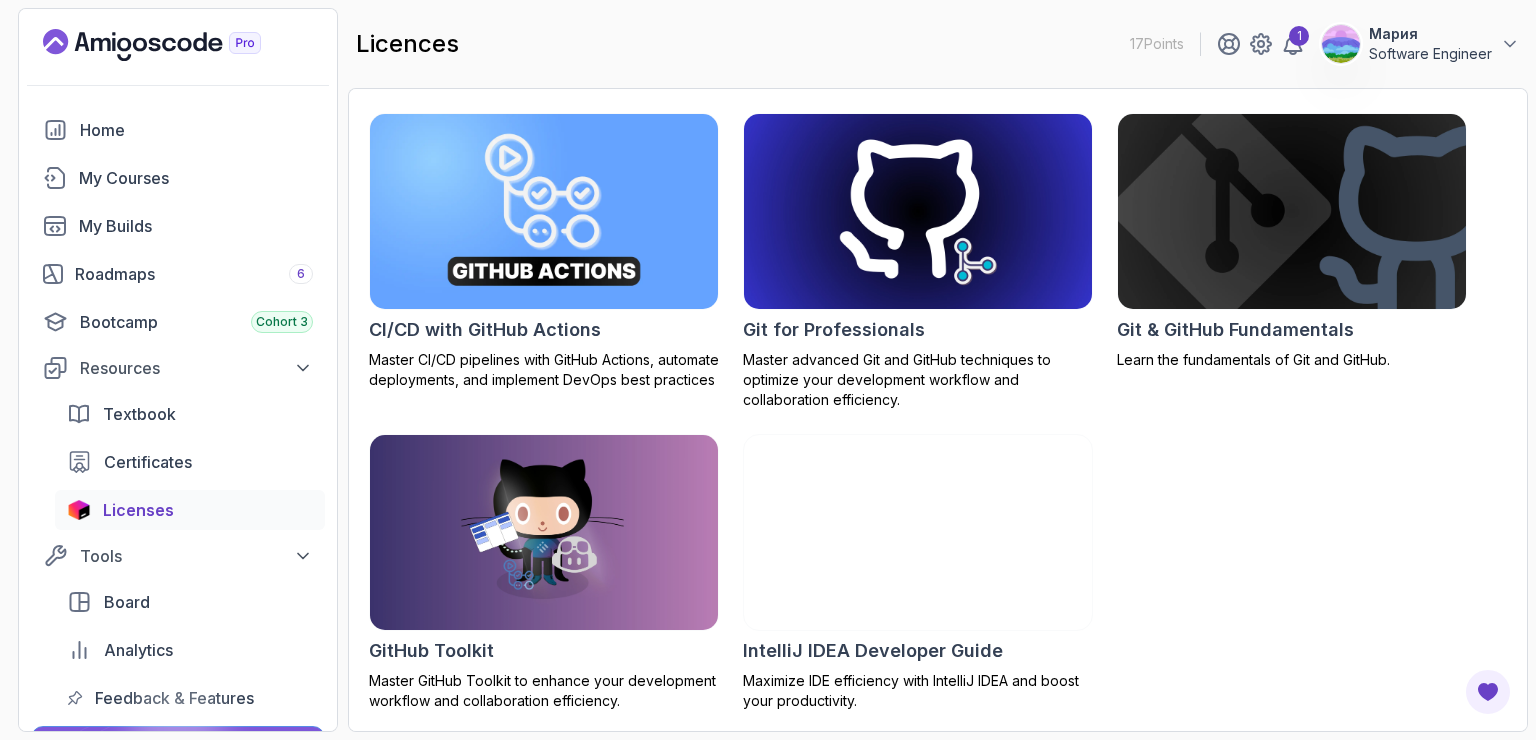 scroll, scrollTop: 604, scrollLeft: 0, axis: vertical 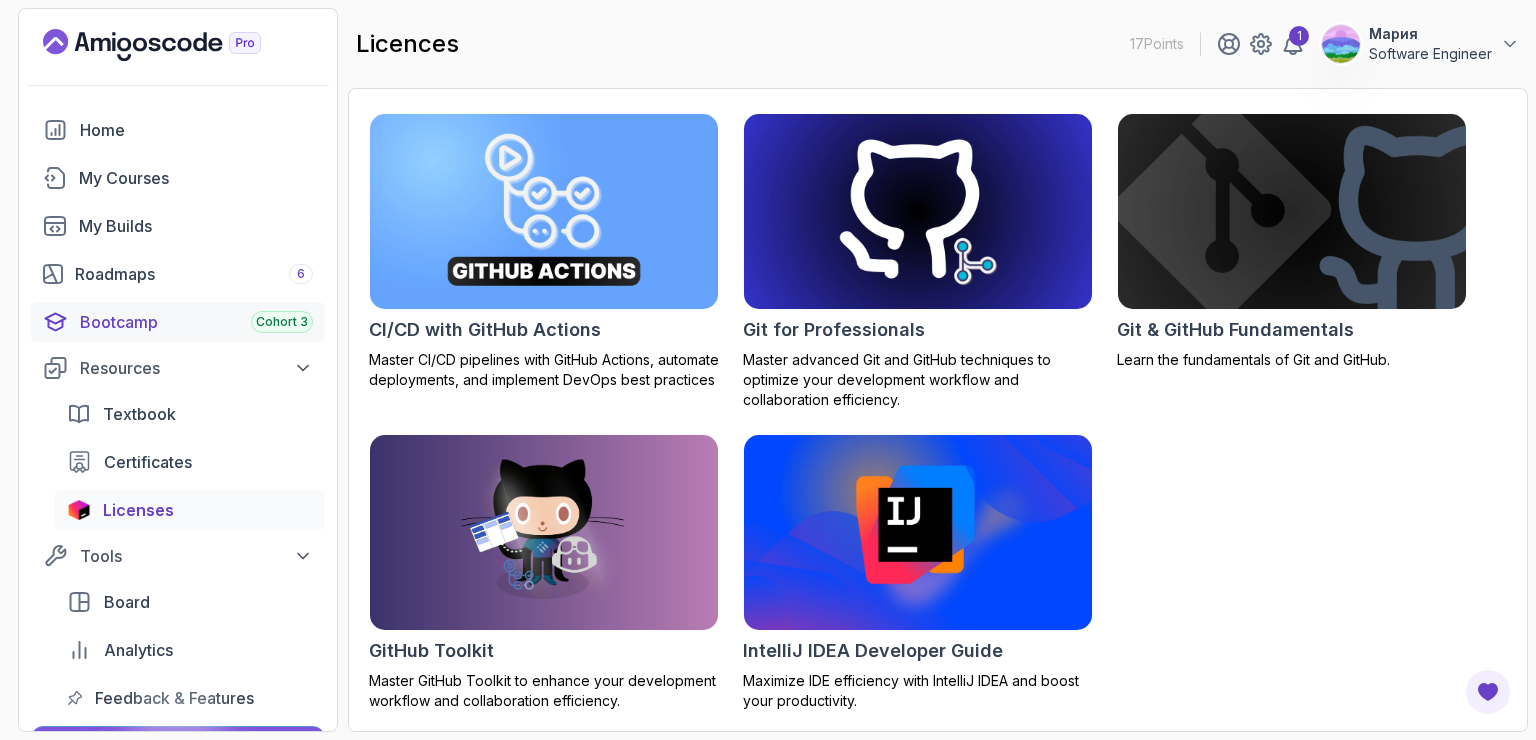 click on "Bootcamp Cohort 3" at bounding box center (196, 322) 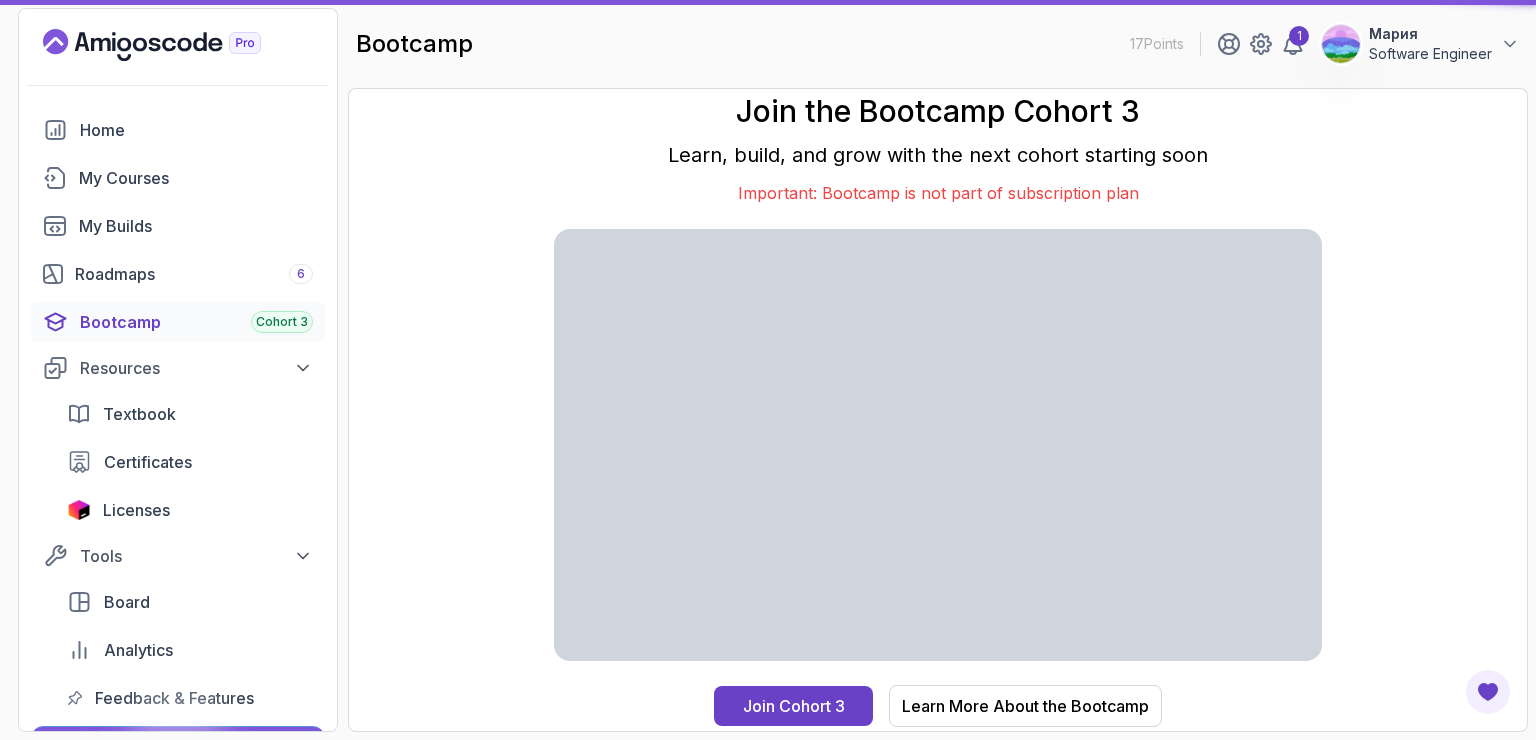 scroll, scrollTop: 0, scrollLeft: 0, axis: both 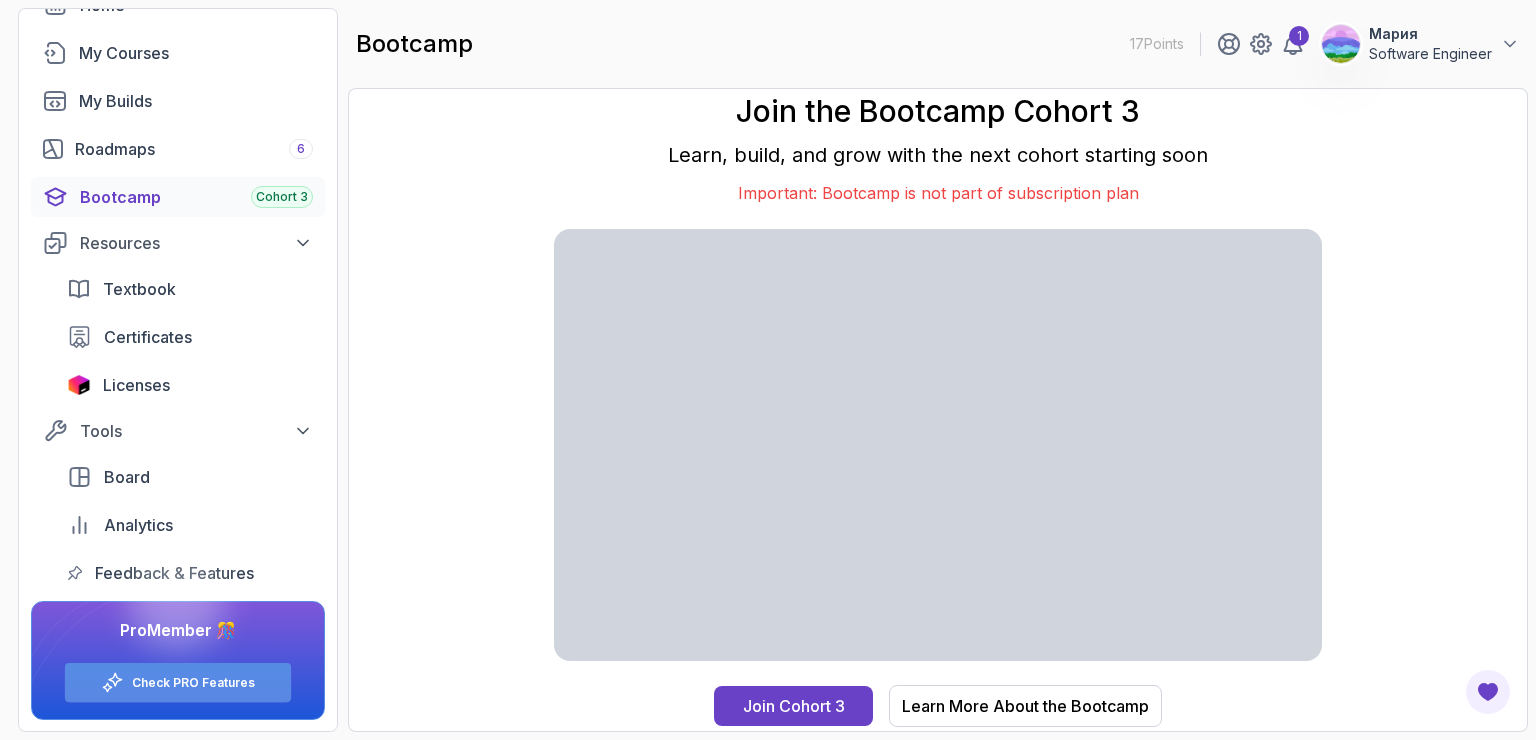 click on "Check PRO Features" at bounding box center (193, 683) 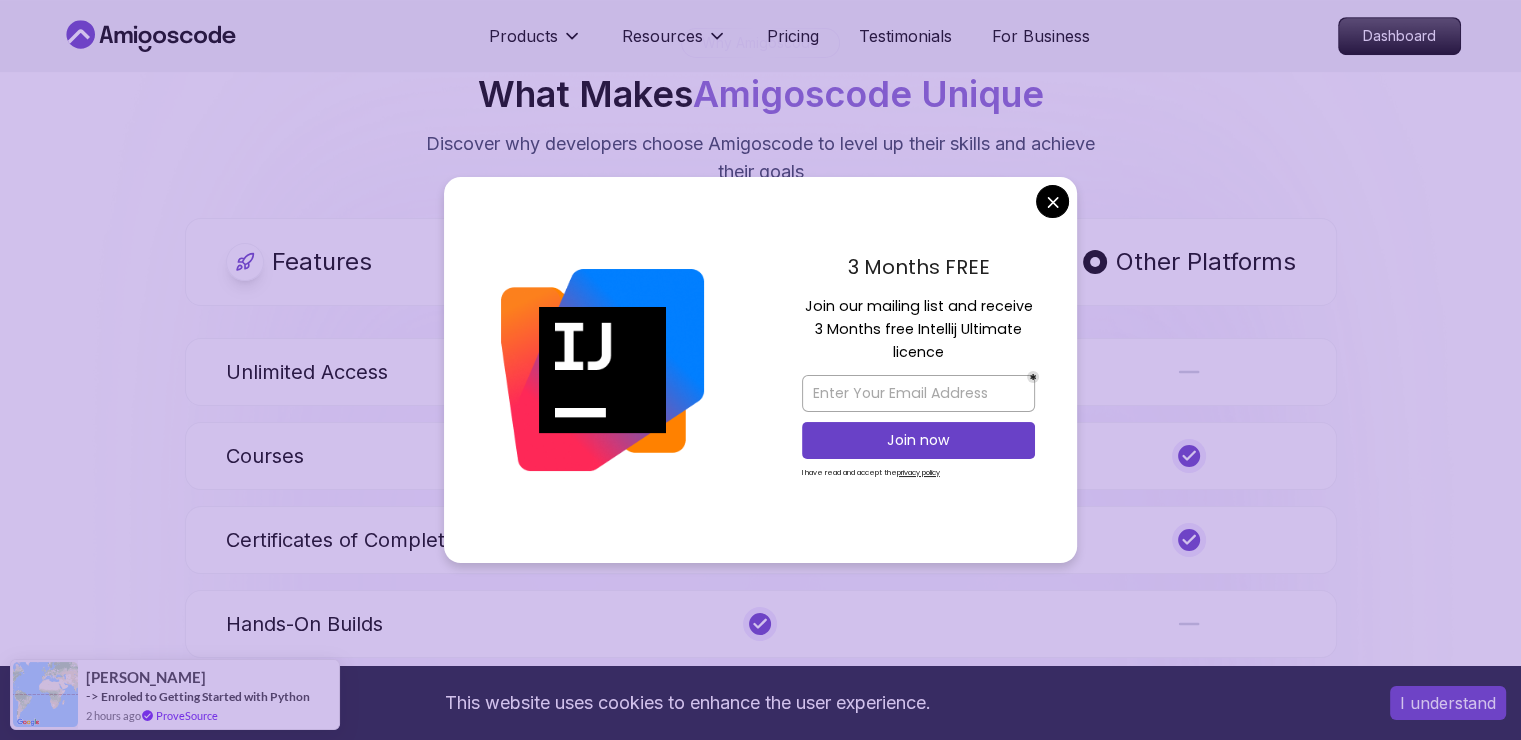 scroll, scrollTop: 962, scrollLeft: 0, axis: vertical 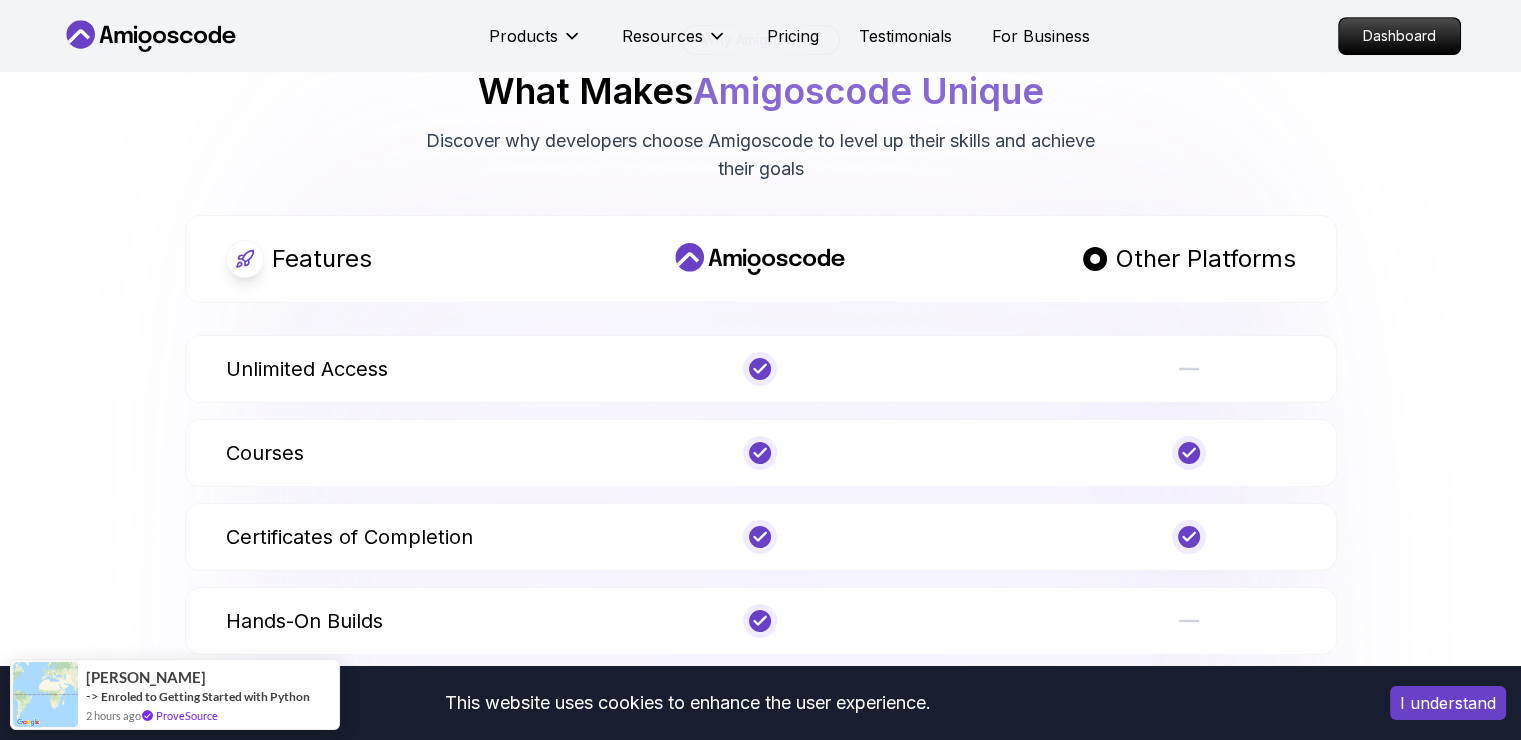 click on "This website uses cookies to enhance the user experience. I understand Products Resources Pricing Testimonials For Business Dashboard Products Resources Pricing Testimonials For Business Dashboard Features Amigoscode  PRO  Features Amigoscode PRO is a subscription-based service that provides access to all of our courses and resources with one subscription. Why Amigoscode What Makes  Amigoscode Unique Discover why developers choose Amigoscode to level up their skills and achieve their goals Features Other Platforms Unlimited Access Courses Certificates of Completion Hands-On Builds Unlimited Access Roadmaps Real-World Projects Affordable Pricing Free Updates to Courses Private Community Team Access Plans Testimonials Success  Stories Discover how our students have succeeded with Amigoscode PRO.             Sai      Software Engineer @Amazon                     FAQs Got Questions?   We've Got Answers! See how our students are achieving their goals and excelling in tech What is your refund policy?   Developers" at bounding box center [760, 1813] 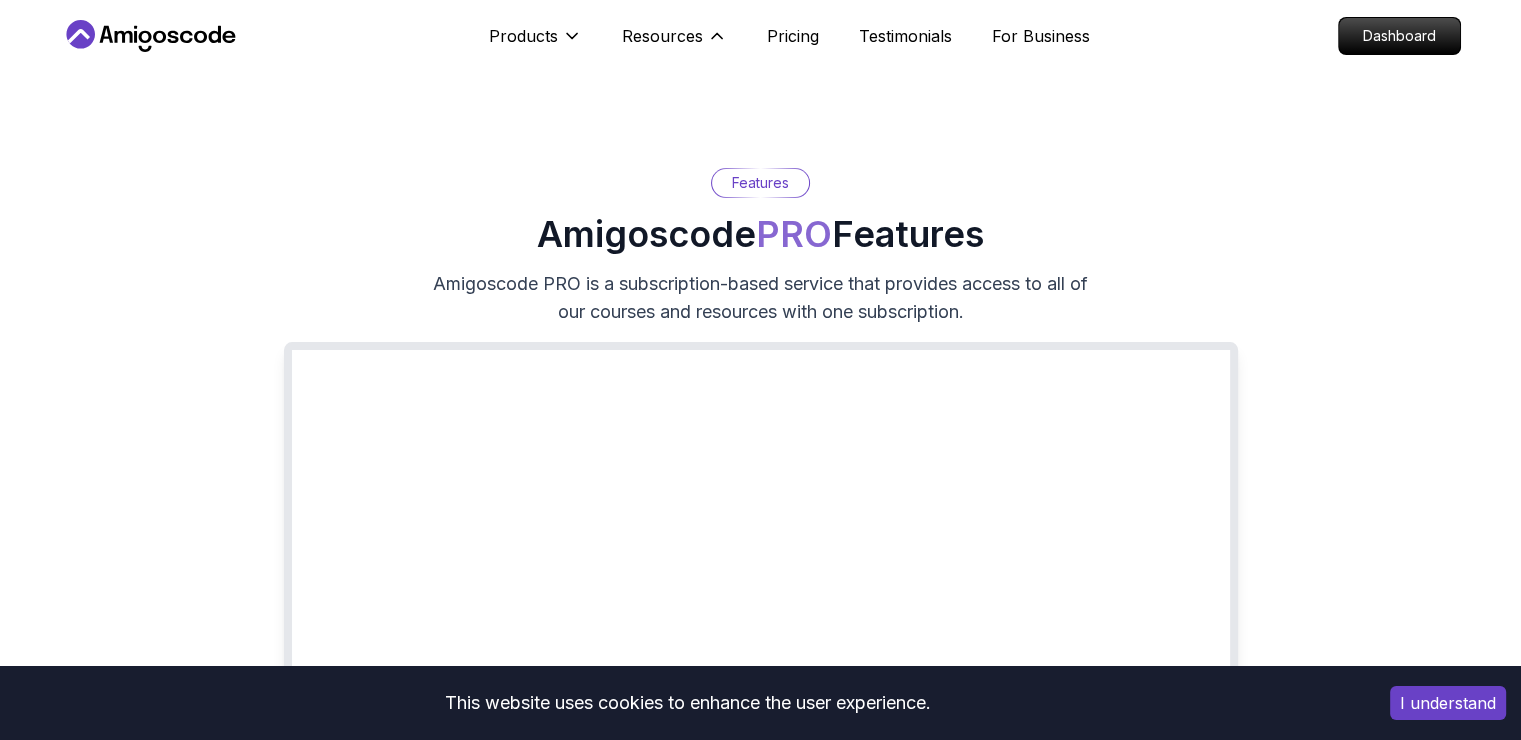scroll, scrollTop: 0, scrollLeft: 0, axis: both 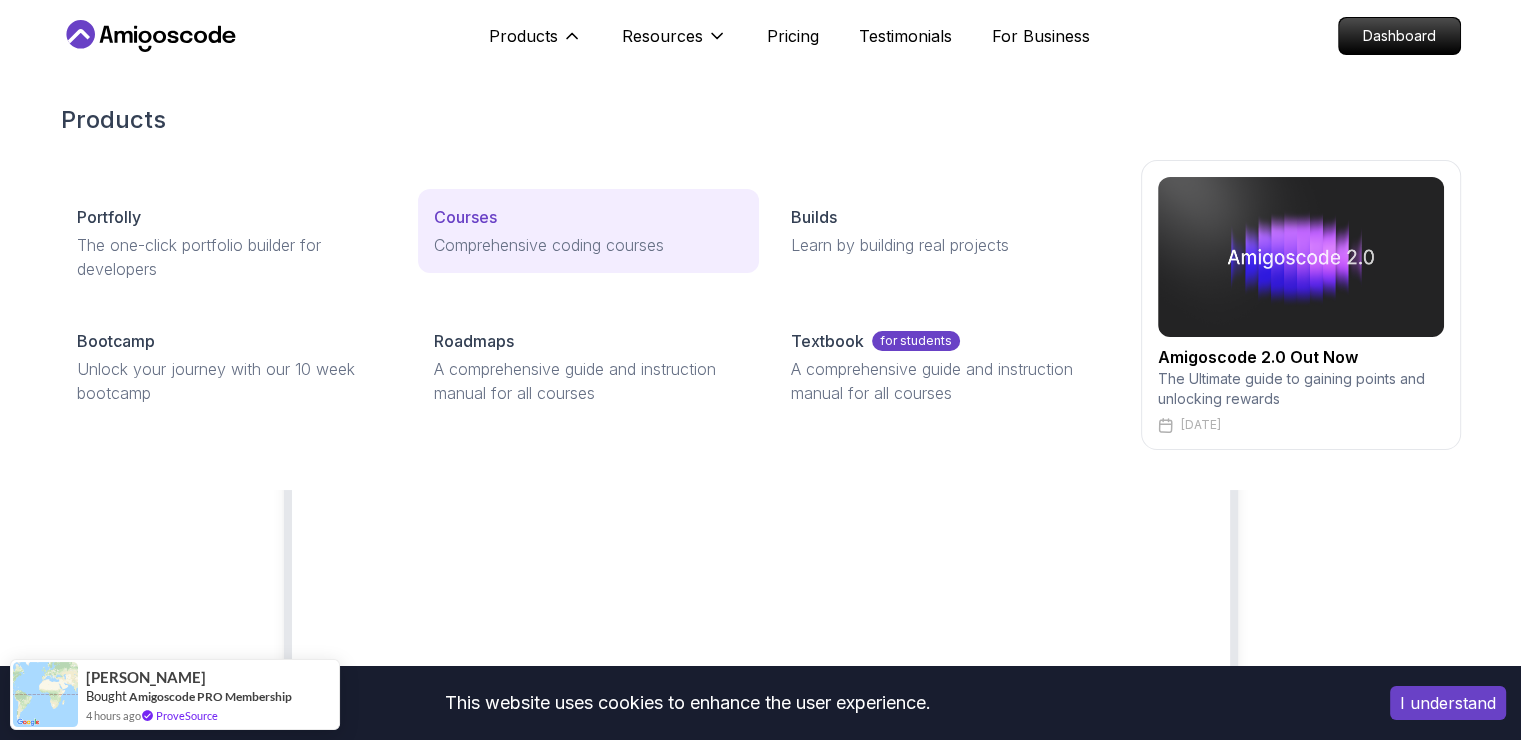 click on "Courses" at bounding box center (465, 217) 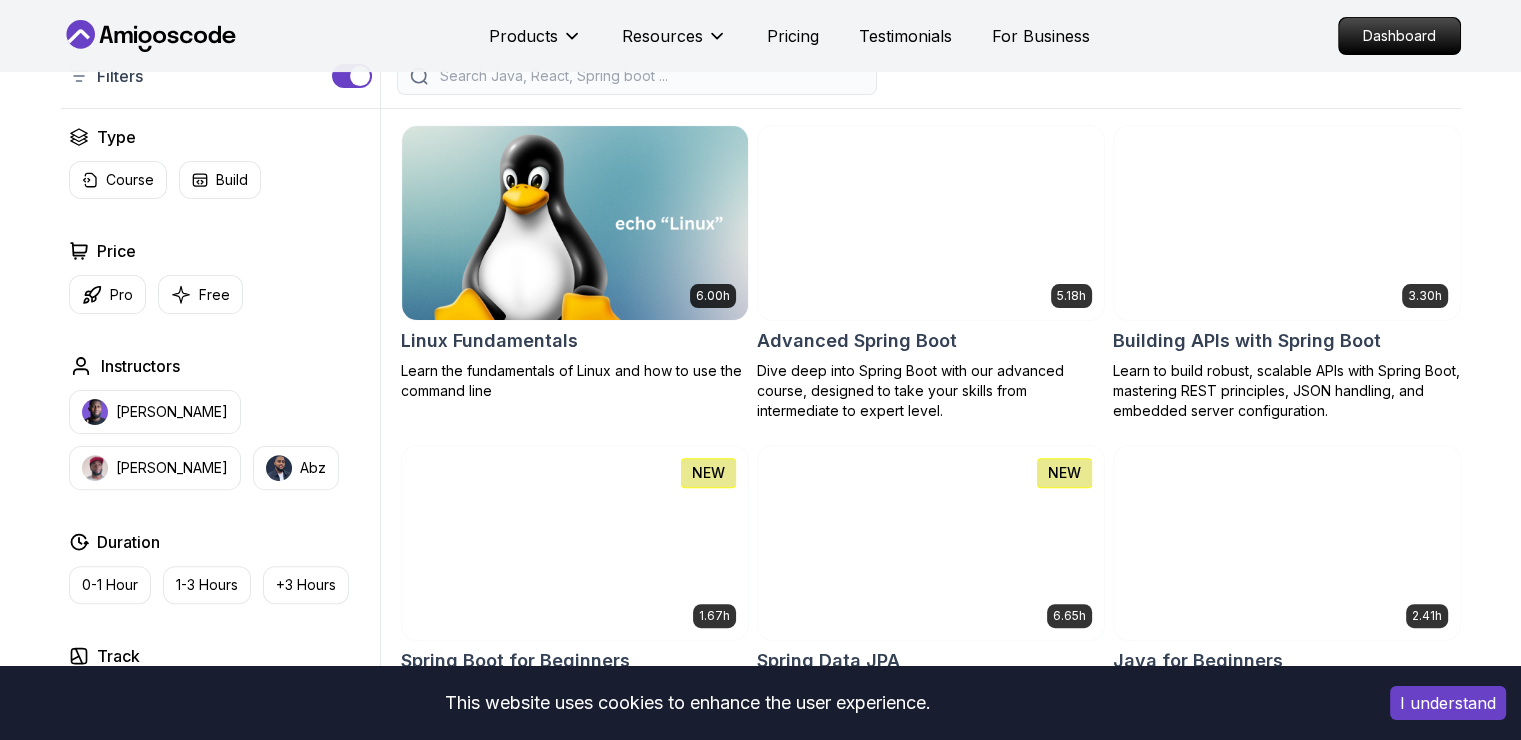 scroll, scrollTop: 502, scrollLeft: 0, axis: vertical 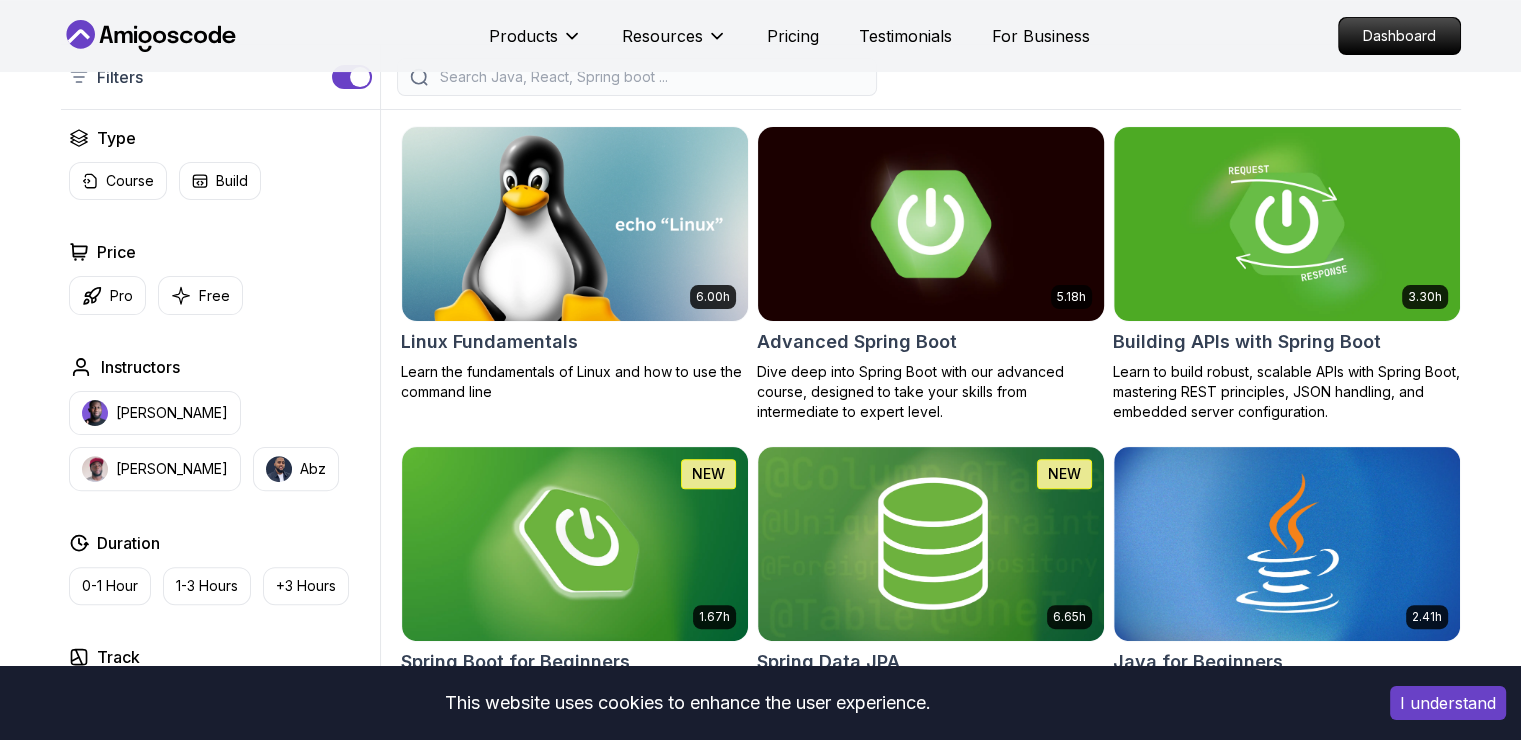 click at bounding box center (930, 223) 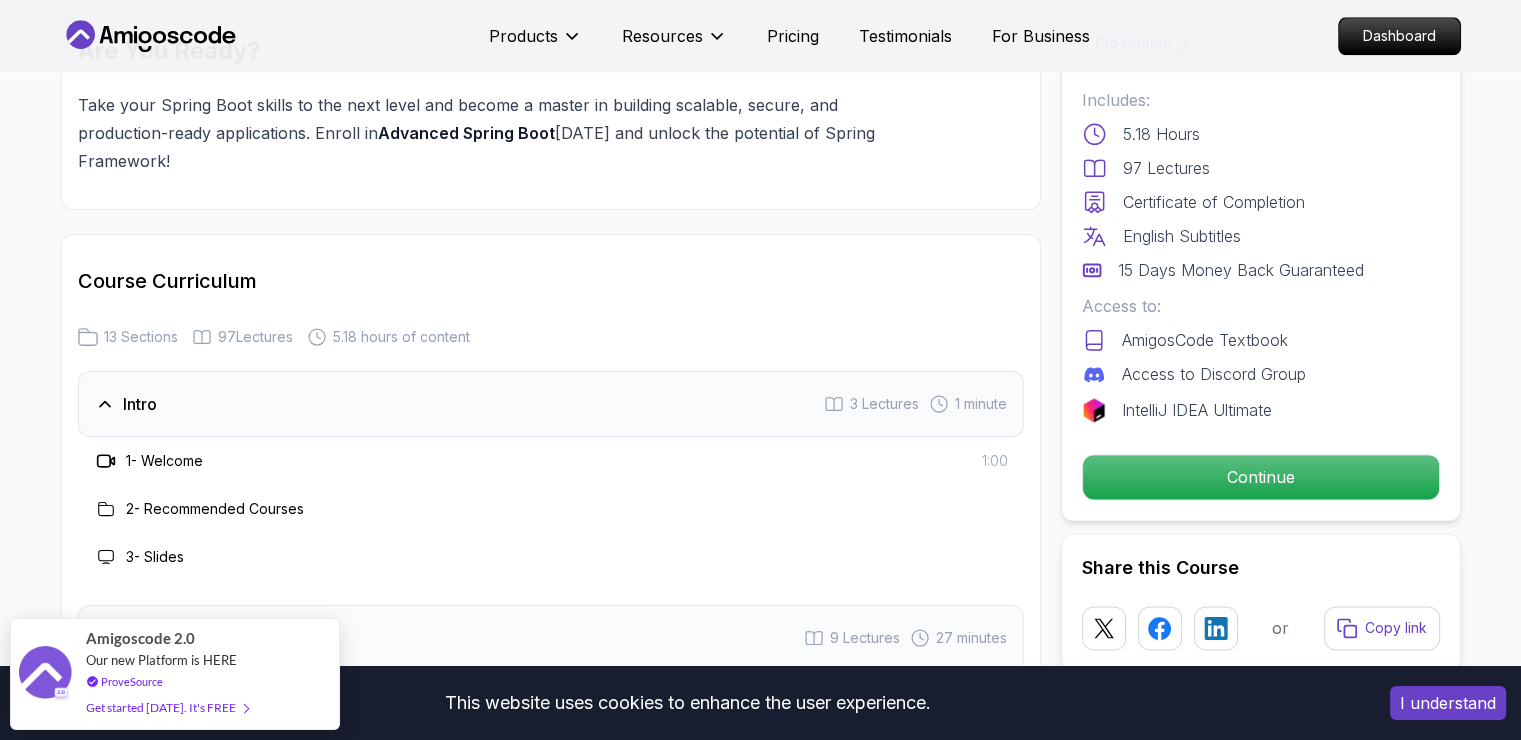 scroll, scrollTop: 2456, scrollLeft: 0, axis: vertical 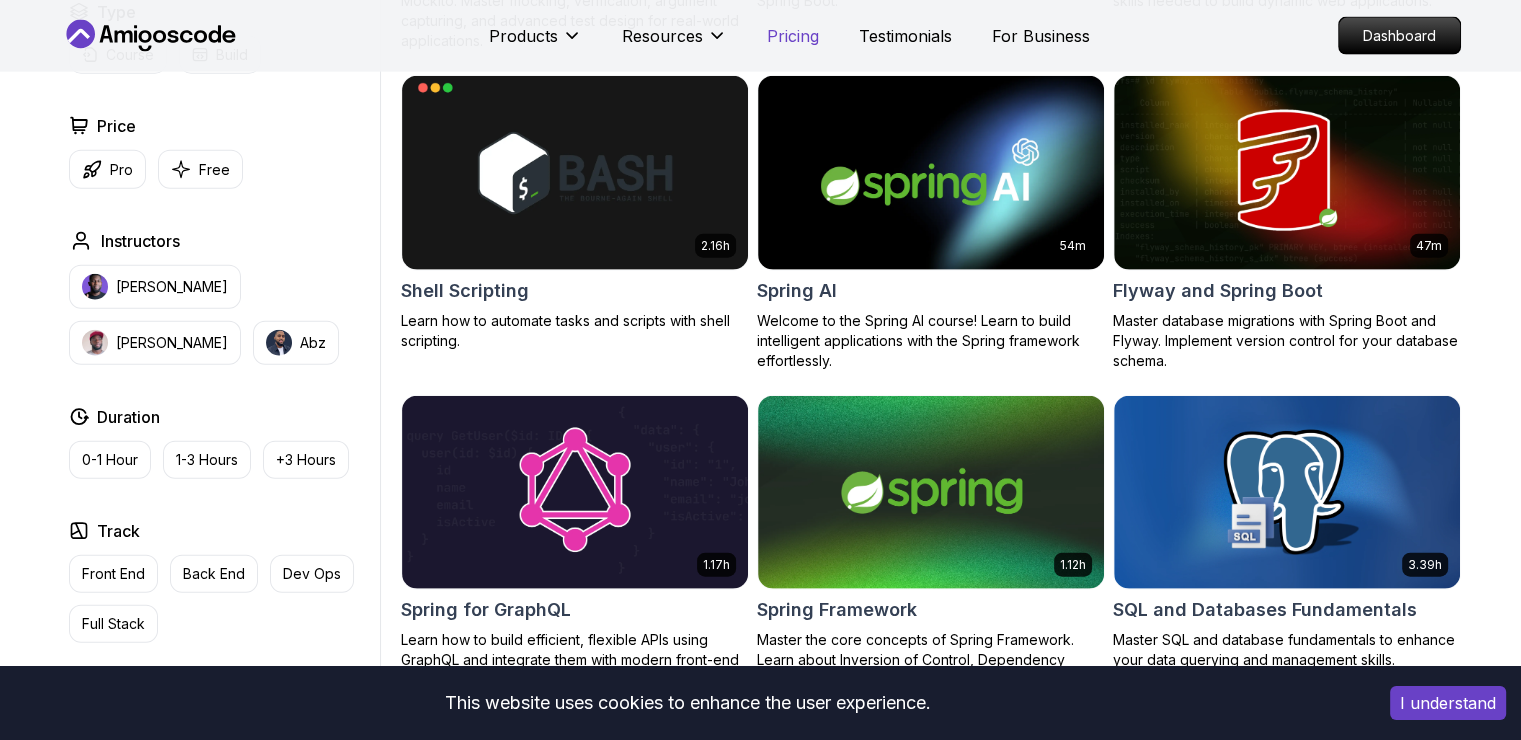 click on "Pricing" at bounding box center (793, 36) 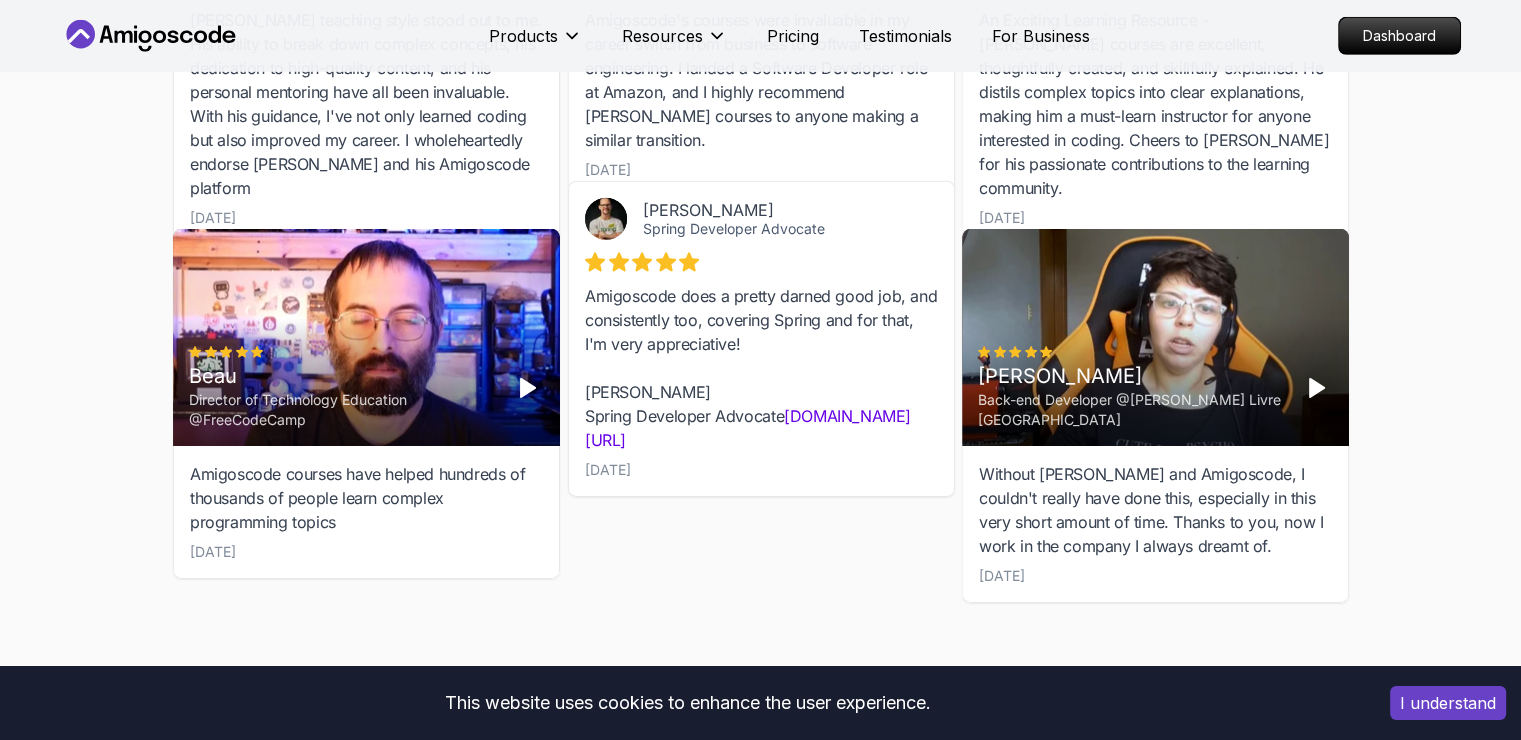scroll, scrollTop: 6308, scrollLeft: 0, axis: vertical 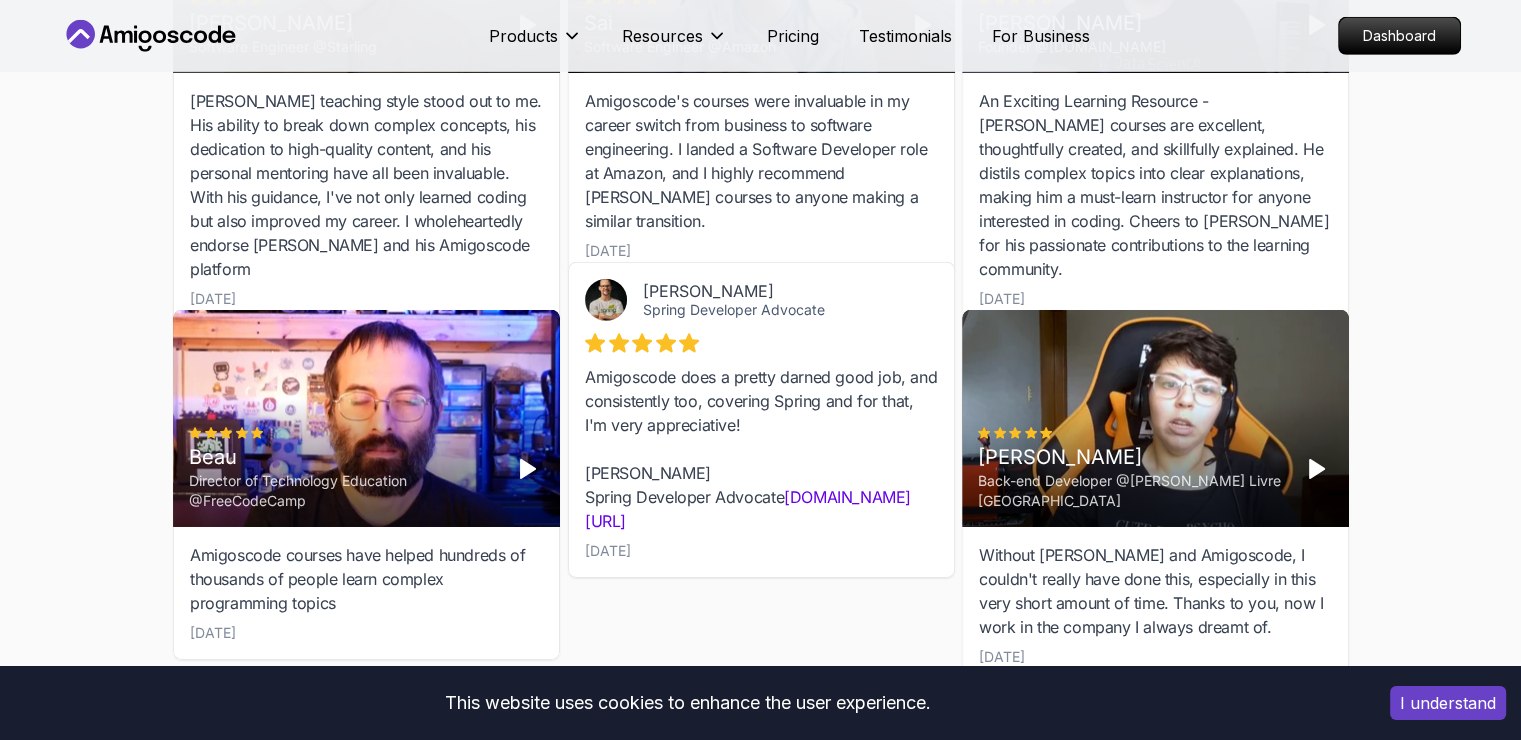 click 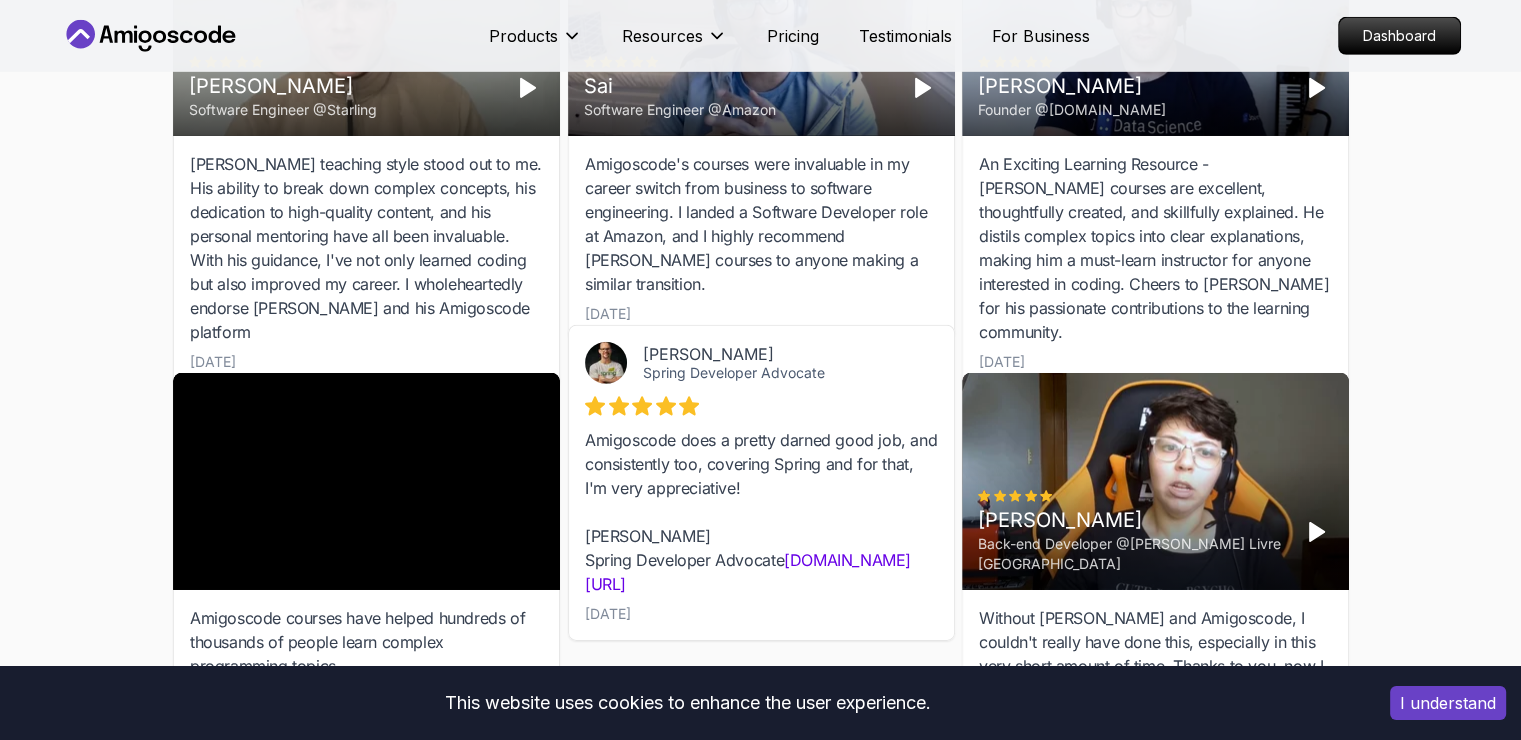 scroll, scrollTop: 6244, scrollLeft: 0, axis: vertical 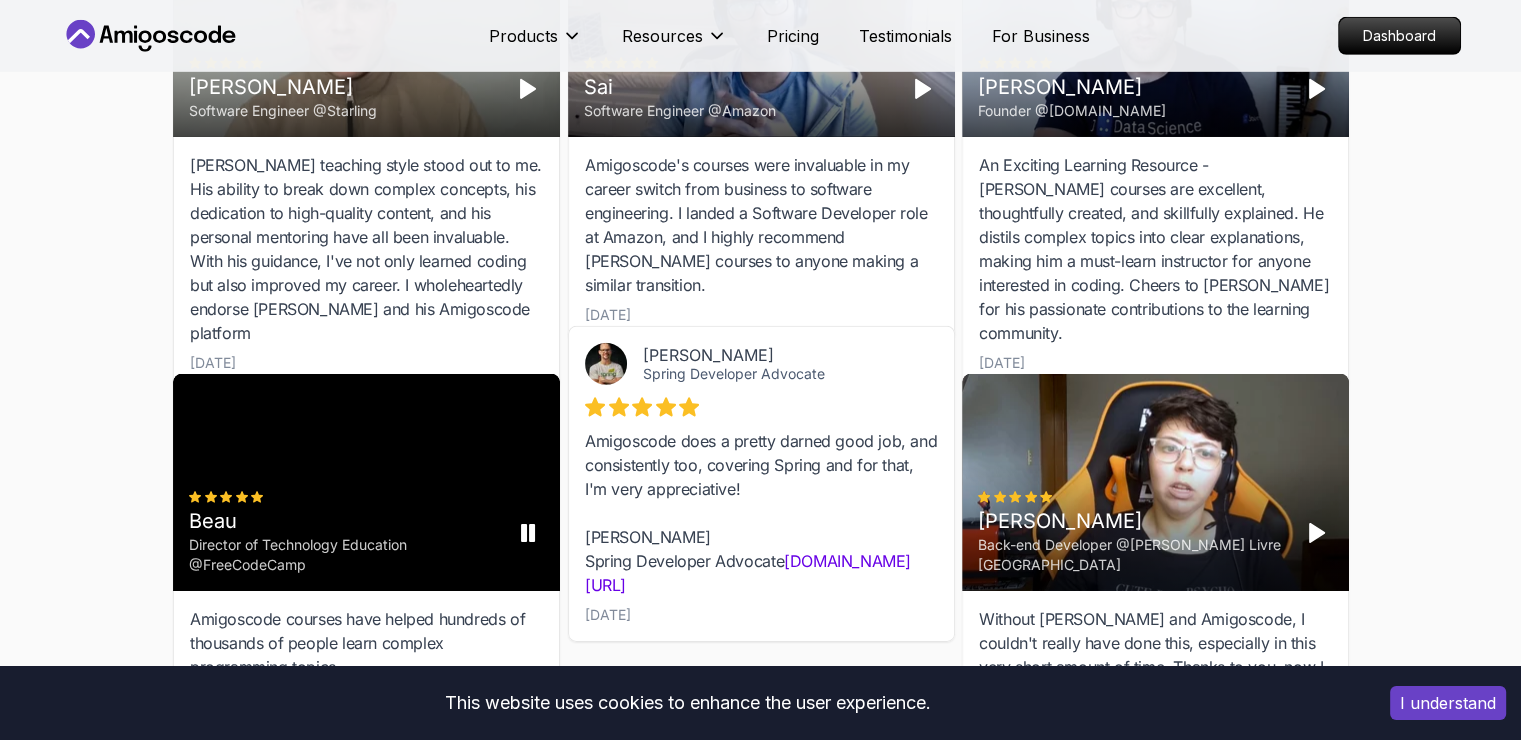 click on "Beau   Director of Technology Education @FreeCodeCamp" at bounding box center (366, 482) 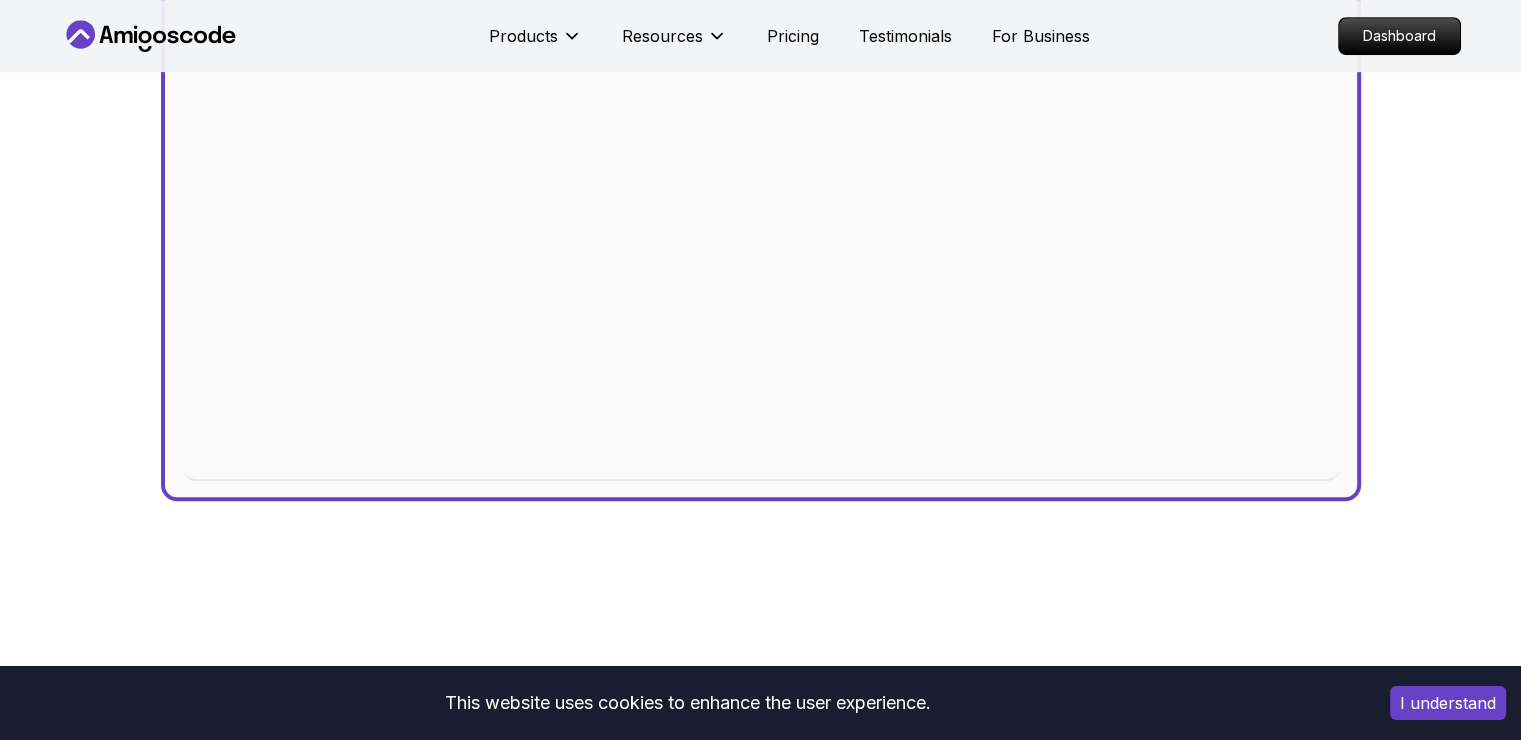 scroll, scrollTop: 0, scrollLeft: 0, axis: both 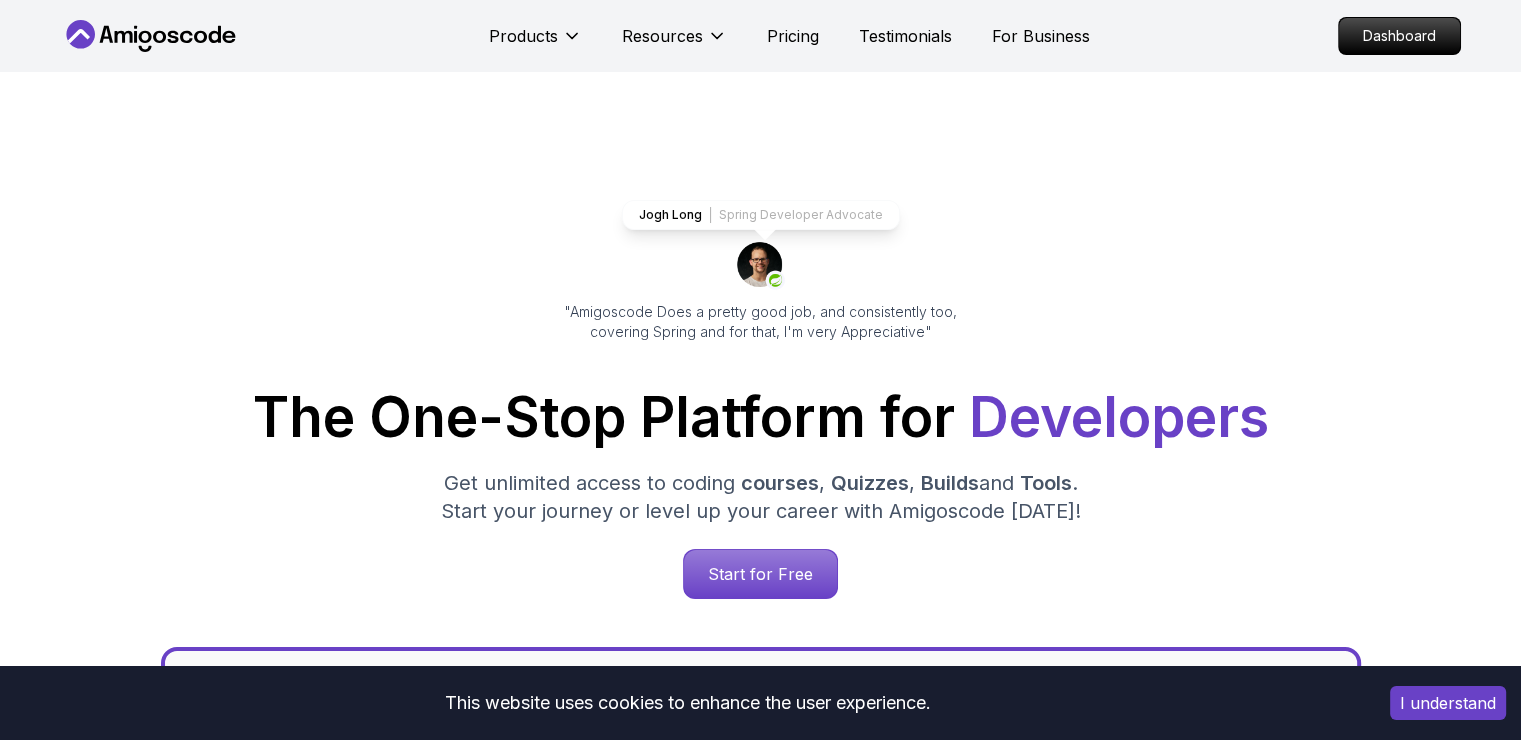 click 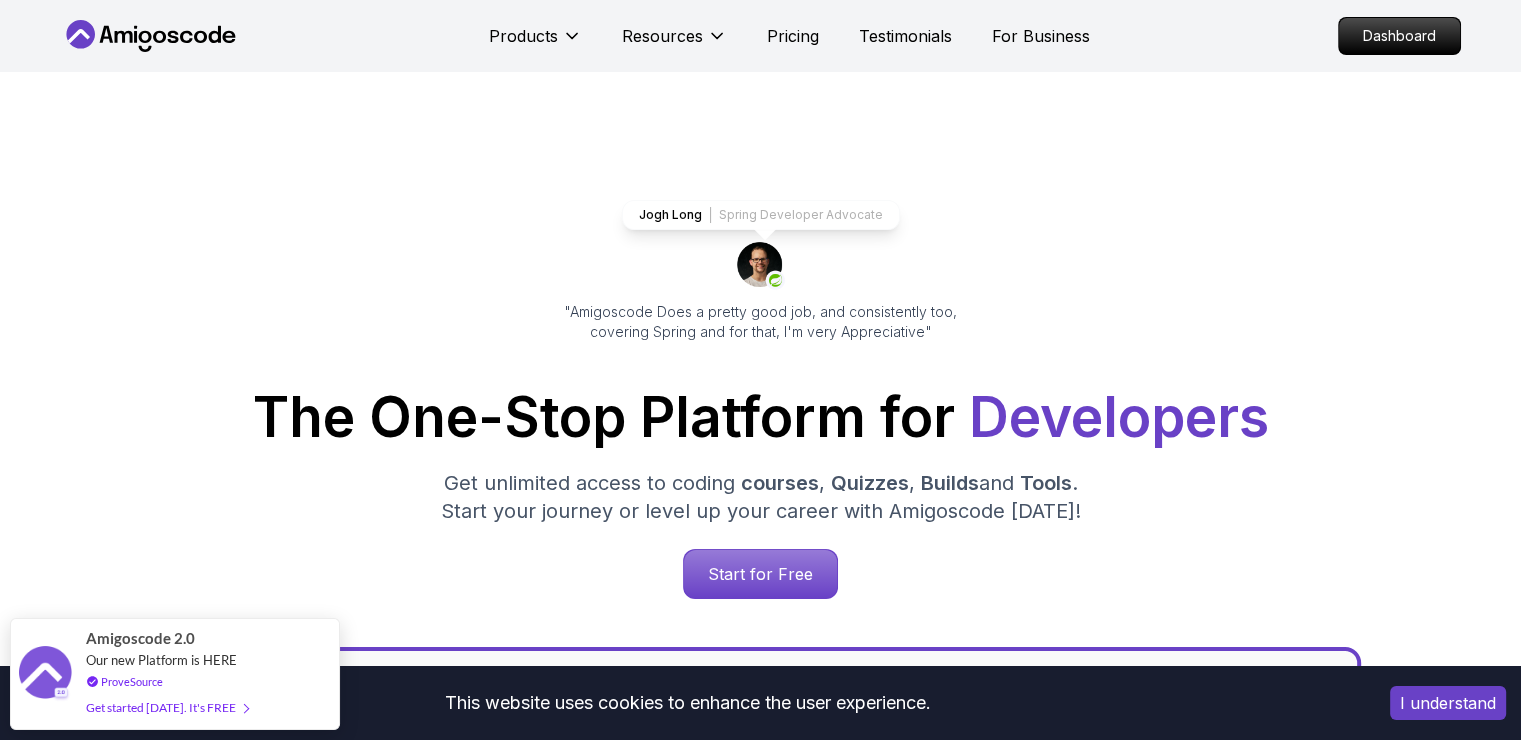 click 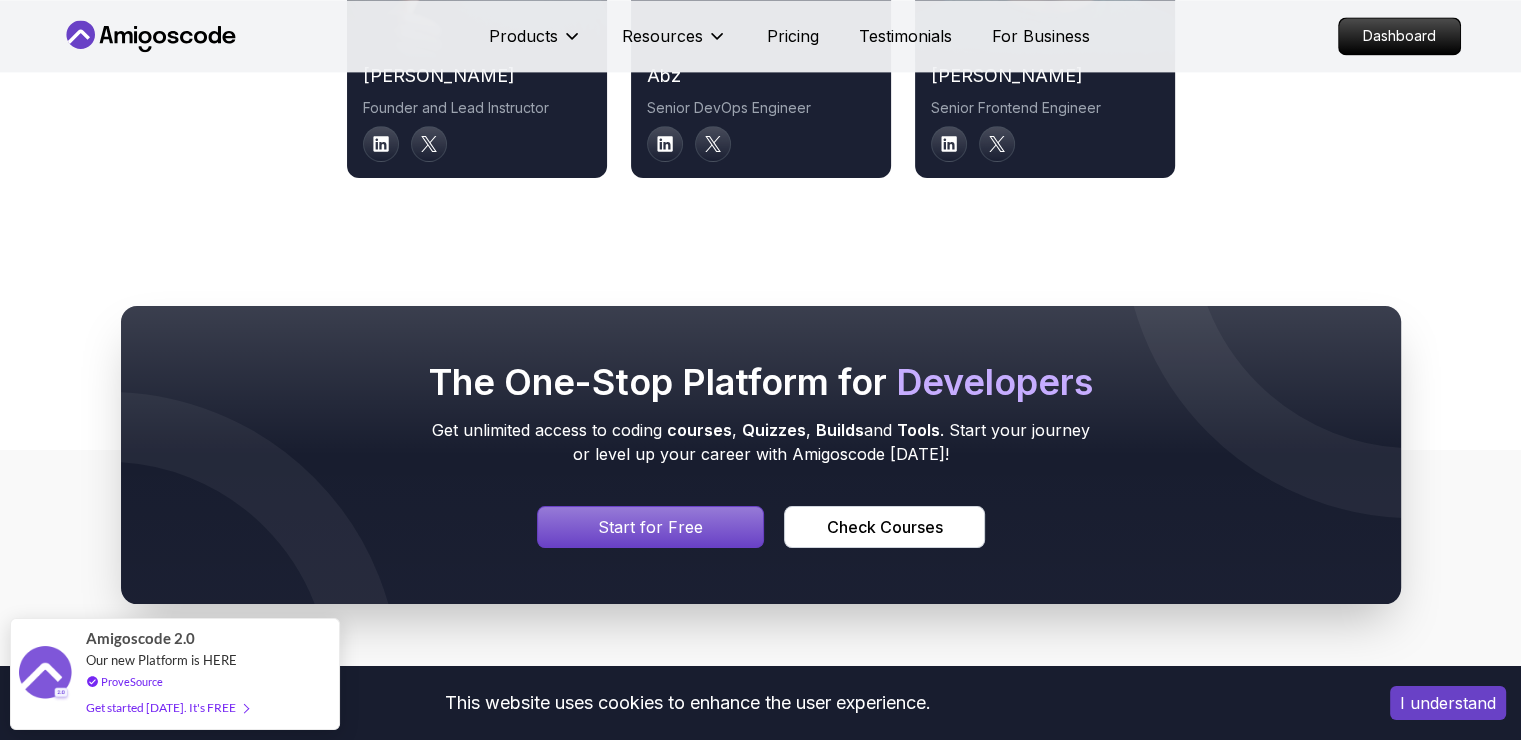 scroll, scrollTop: 10961, scrollLeft: 0, axis: vertical 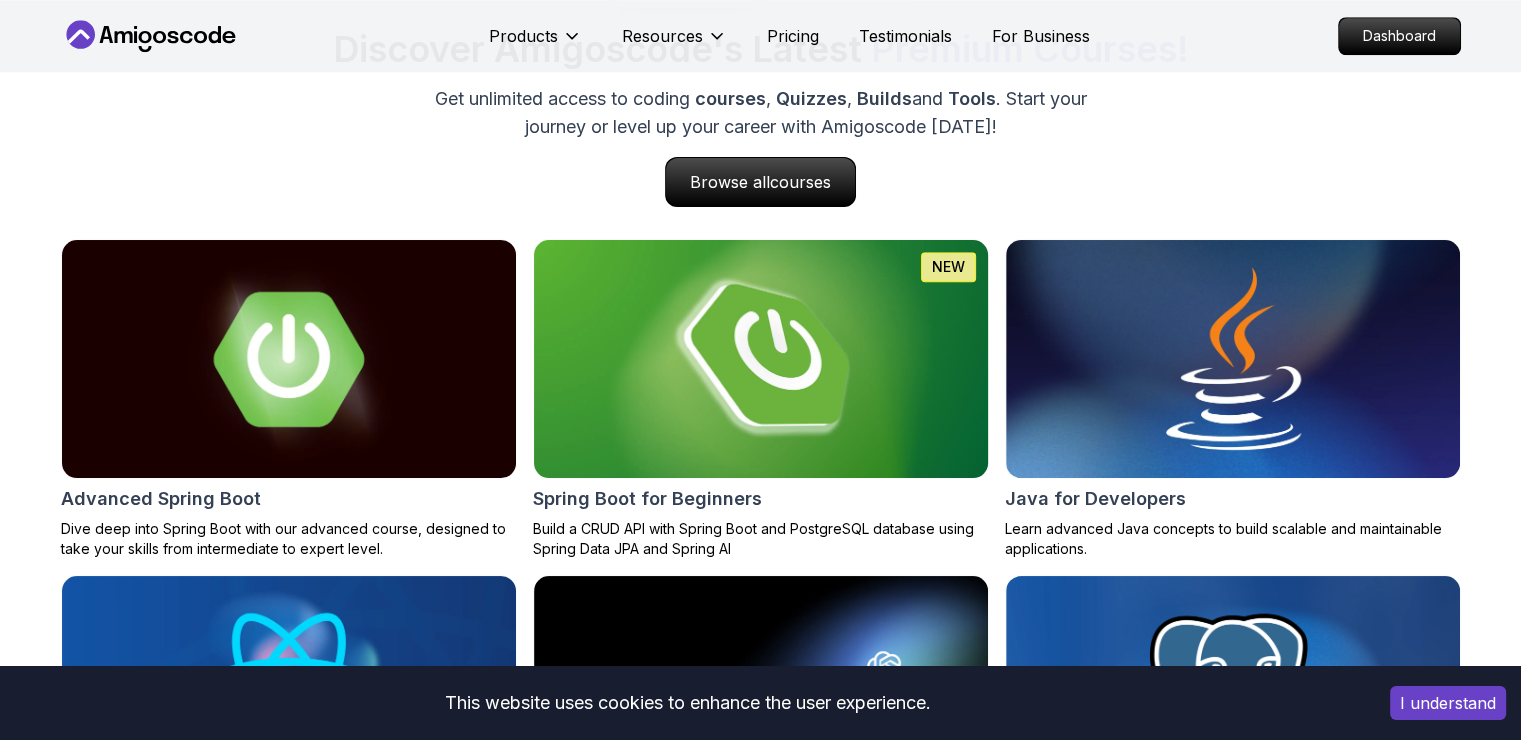 click at bounding box center [760, 359] 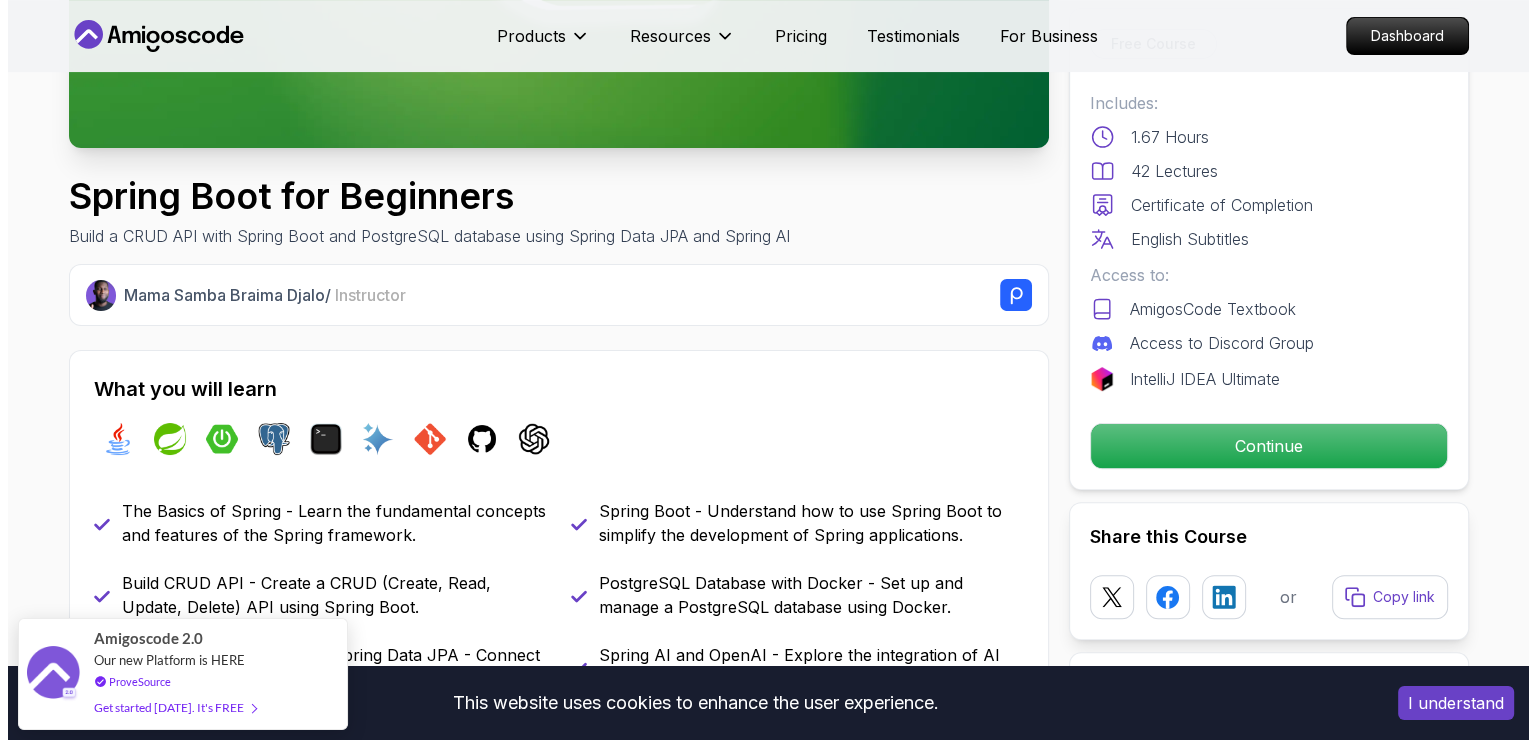 scroll, scrollTop: 0, scrollLeft: 0, axis: both 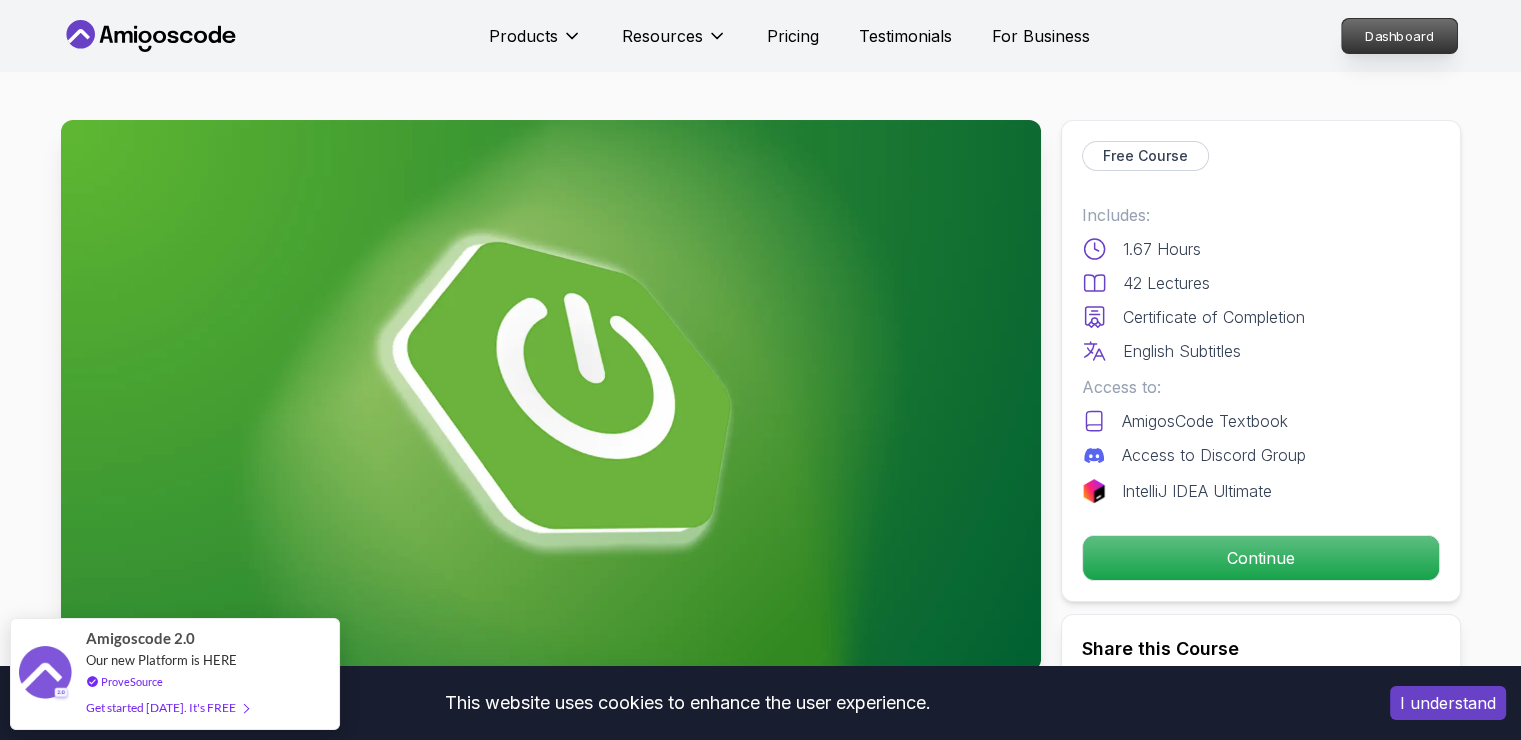 click on "Dashboard" at bounding box center [1399, 36] 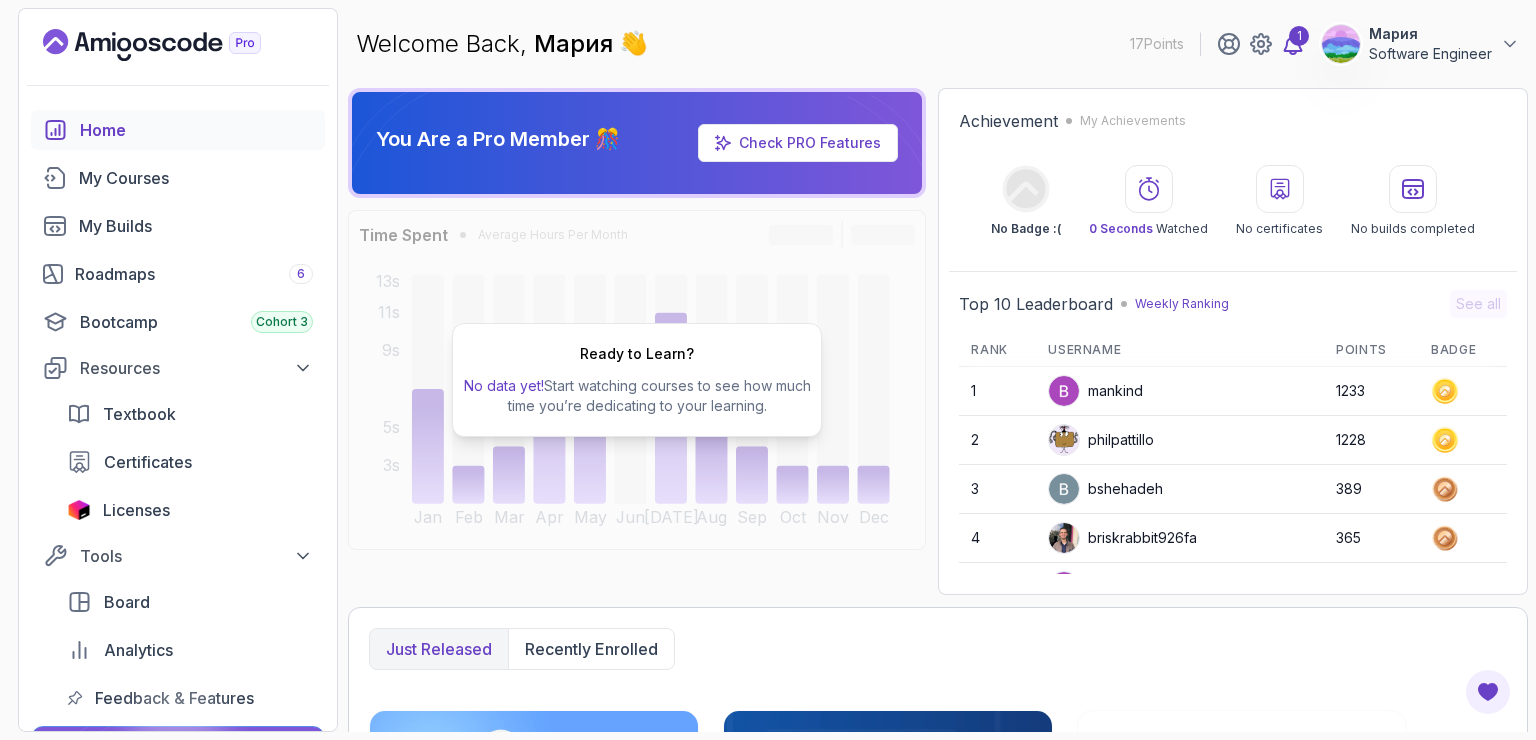 click on "1" at bounding box center (1299, 36) 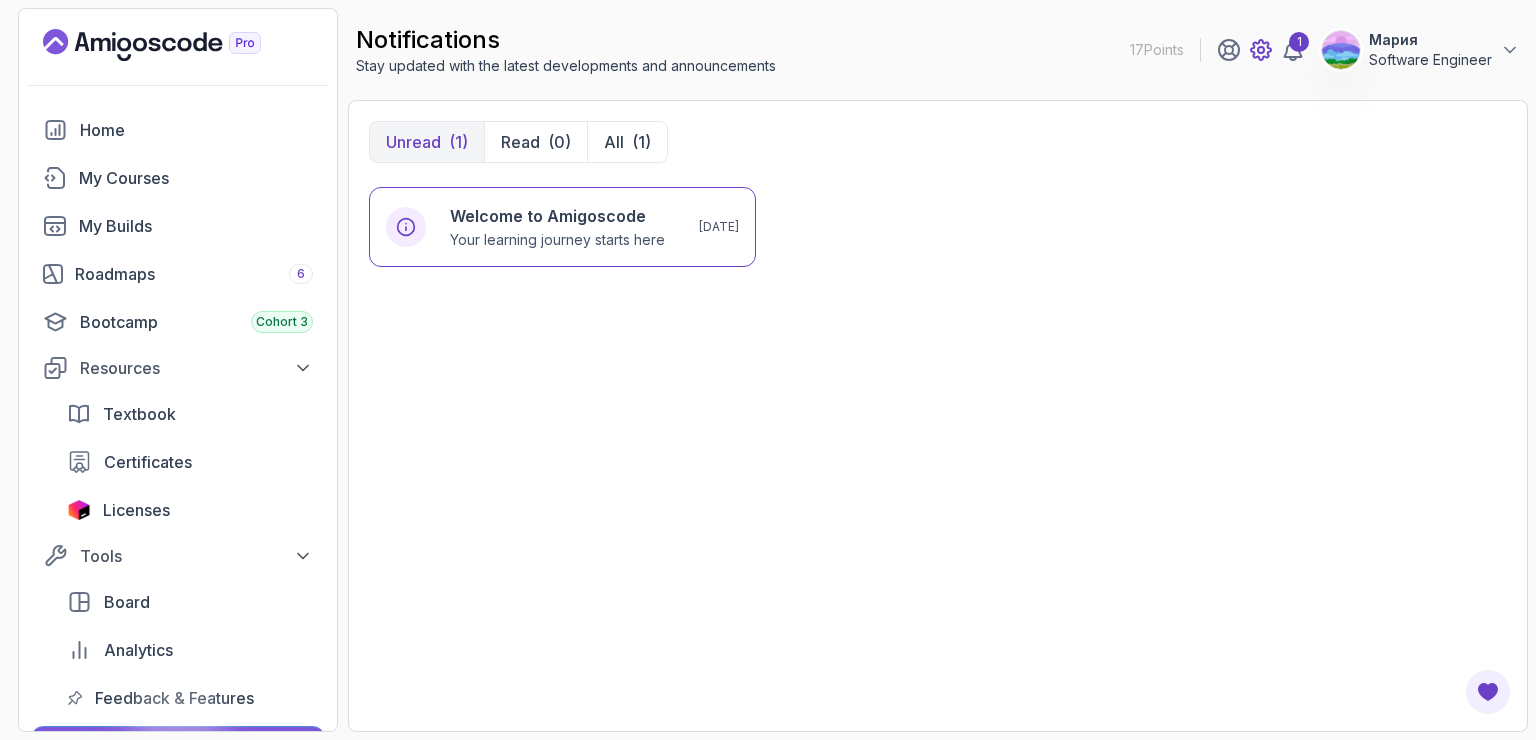 click 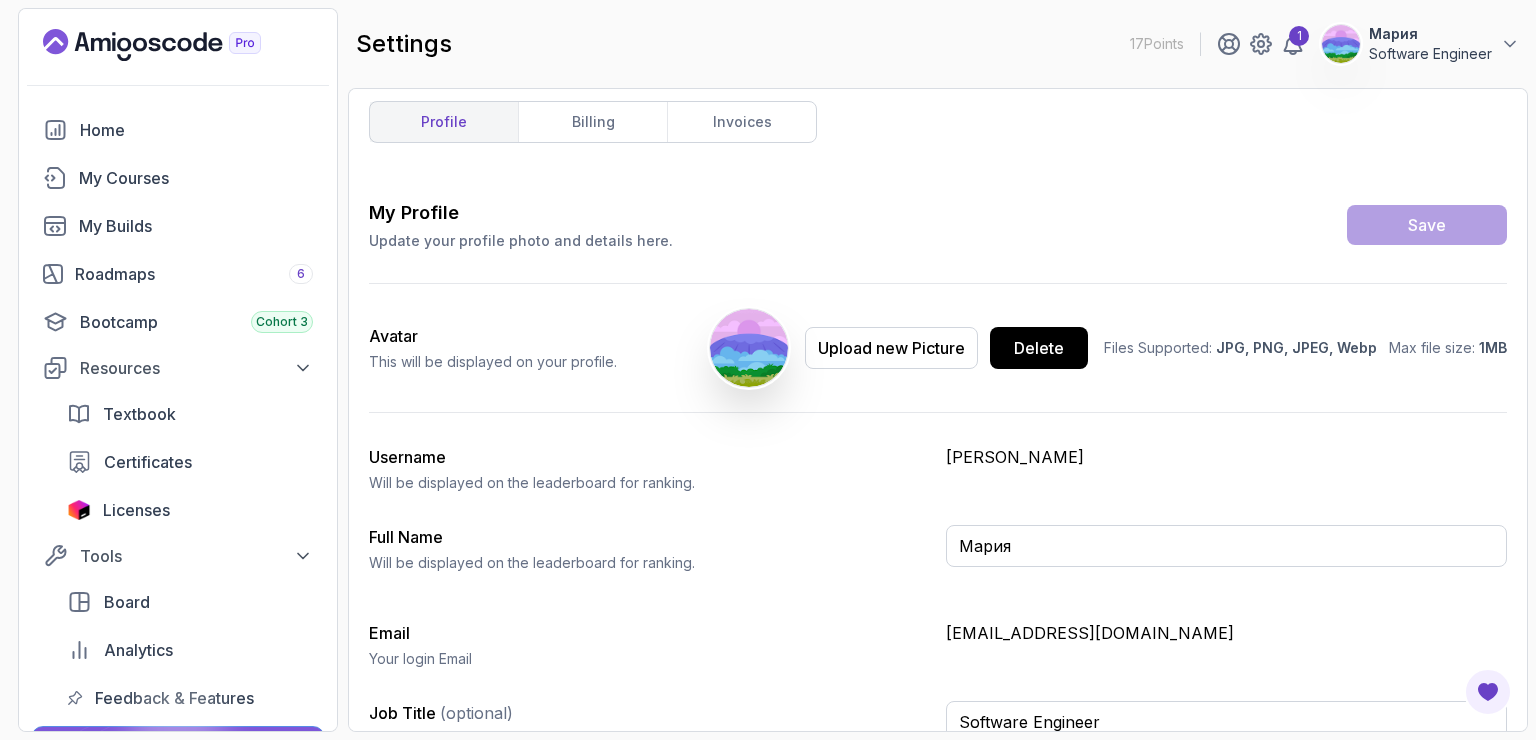 scroll, scrollTop: 0, scrollLeft: 0, axis: both 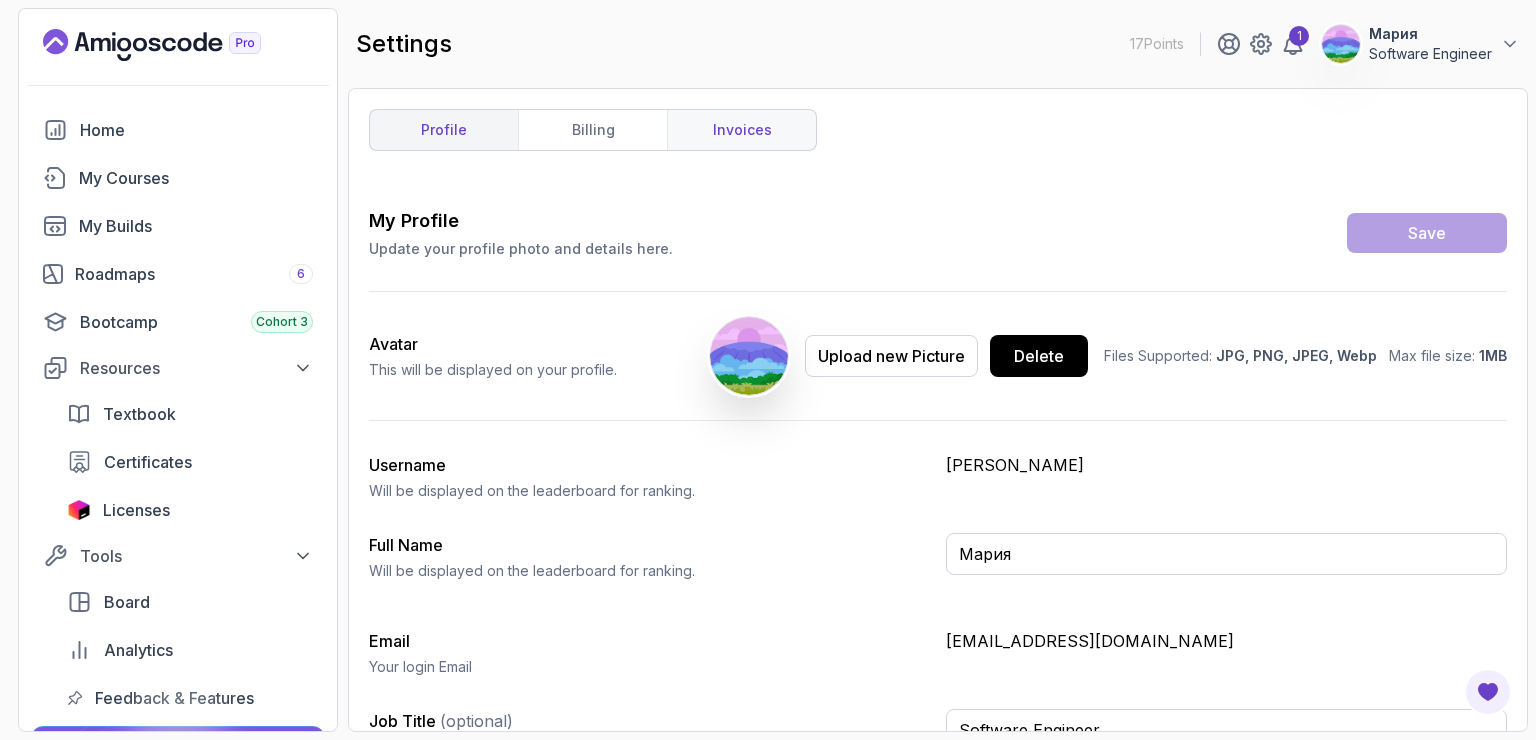 click on "invoices" at bounding box center (741, 130) 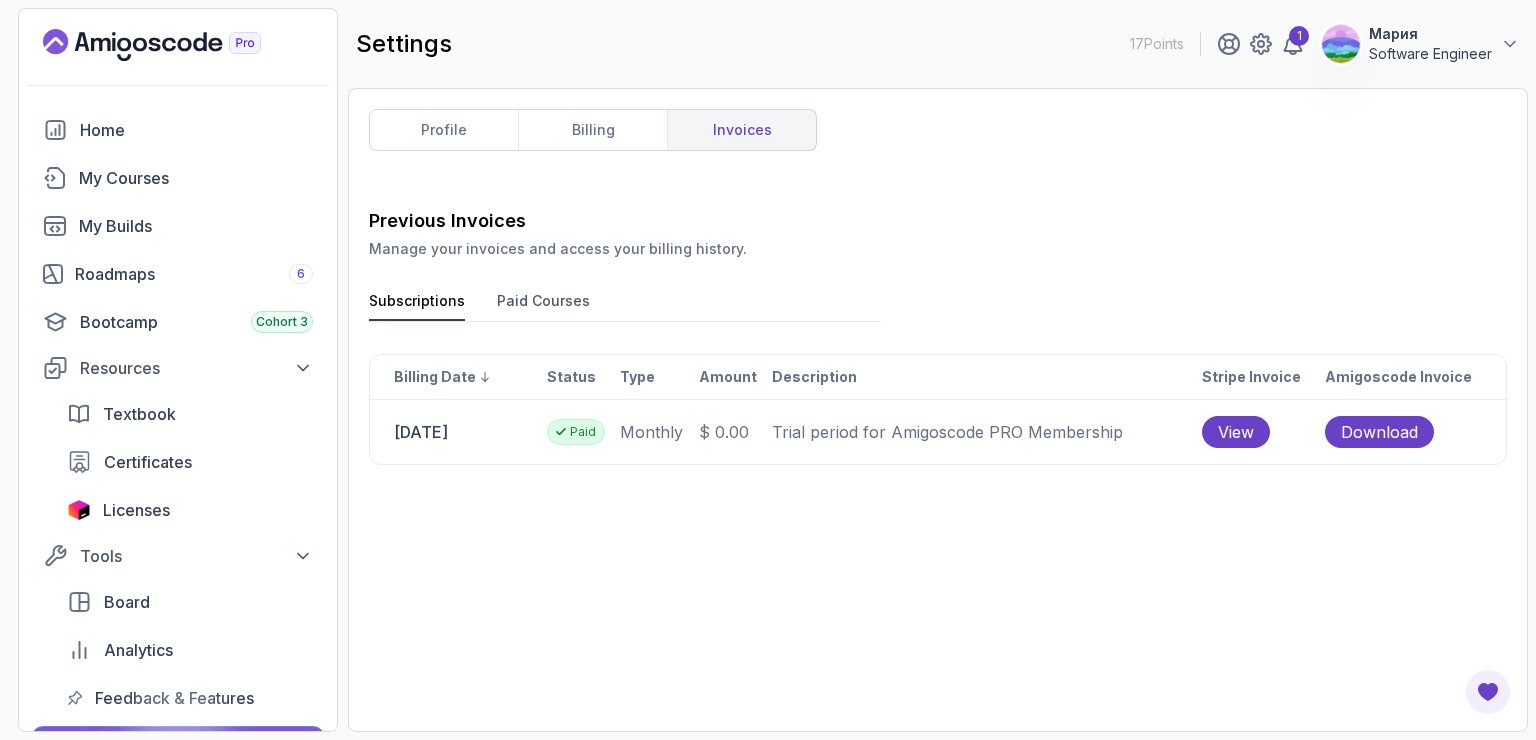 drag, startPoint x: 828, startPoint y: 429, endPoint x: 876, endPoint y: 416, distance: 49.729267 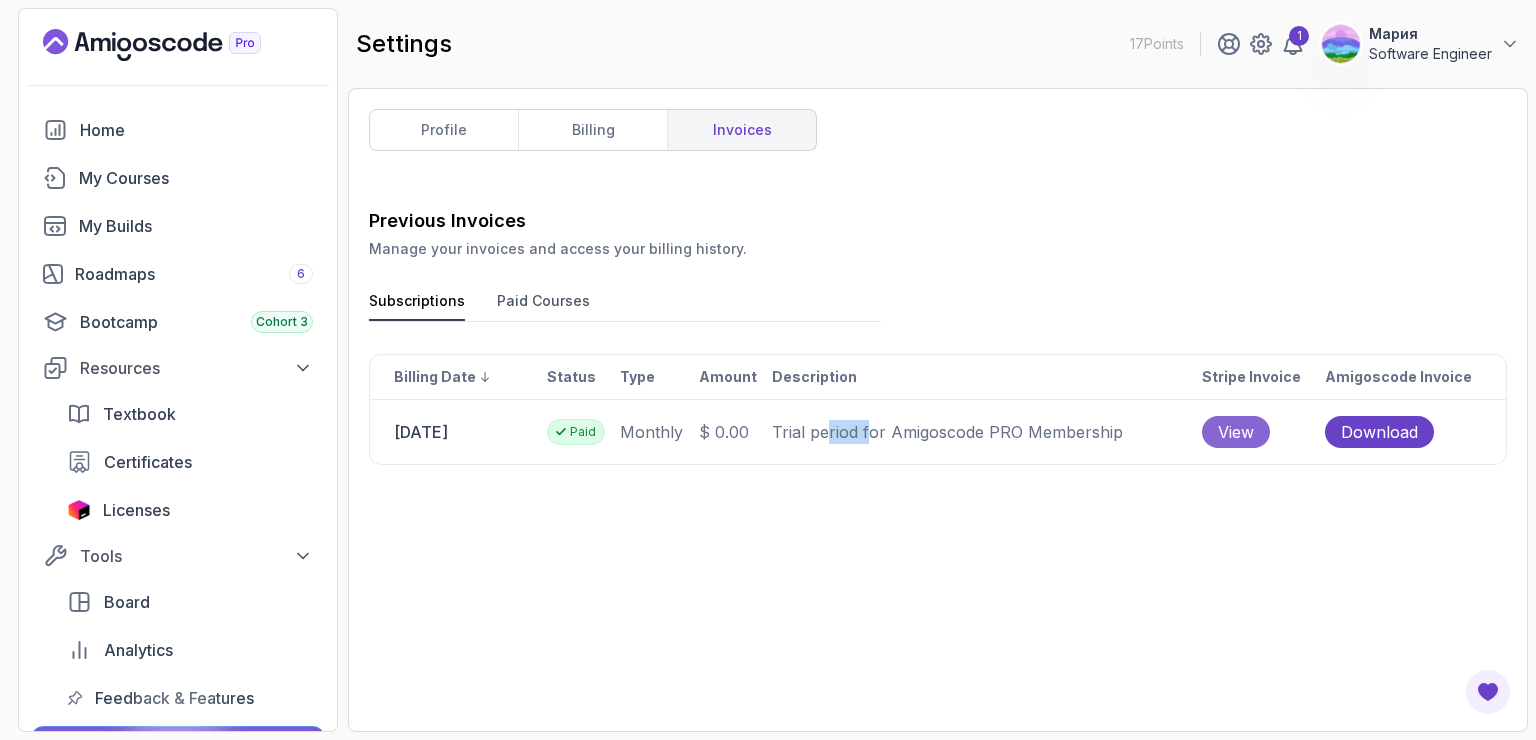 click on "View" at bounding box center [1236, 432] 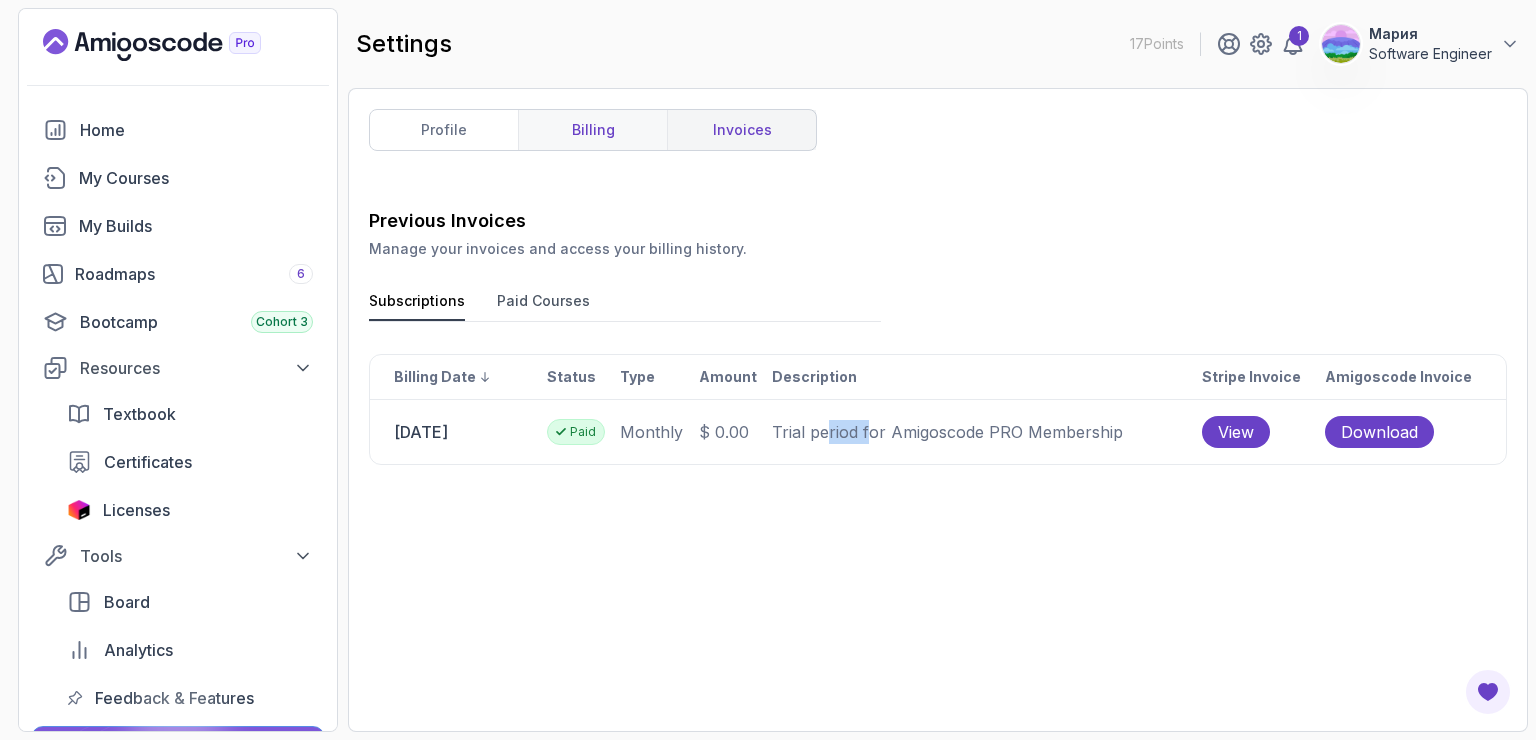 click on "billing" at bounding box center (592, 130) 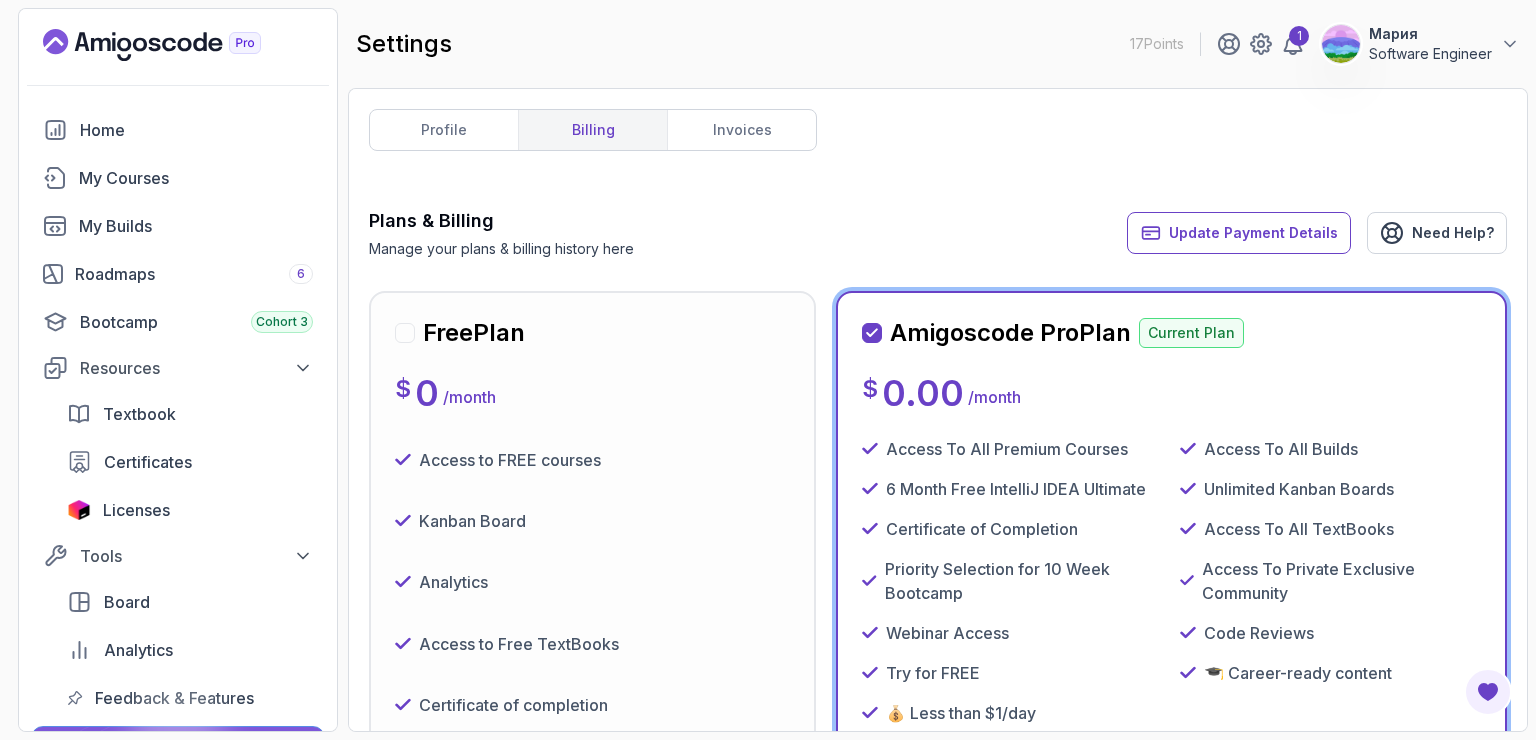 click on "Plans & Billing Manage your plans & billing history here Update Payment Details Need Help?" at bounding box center [938, 233] 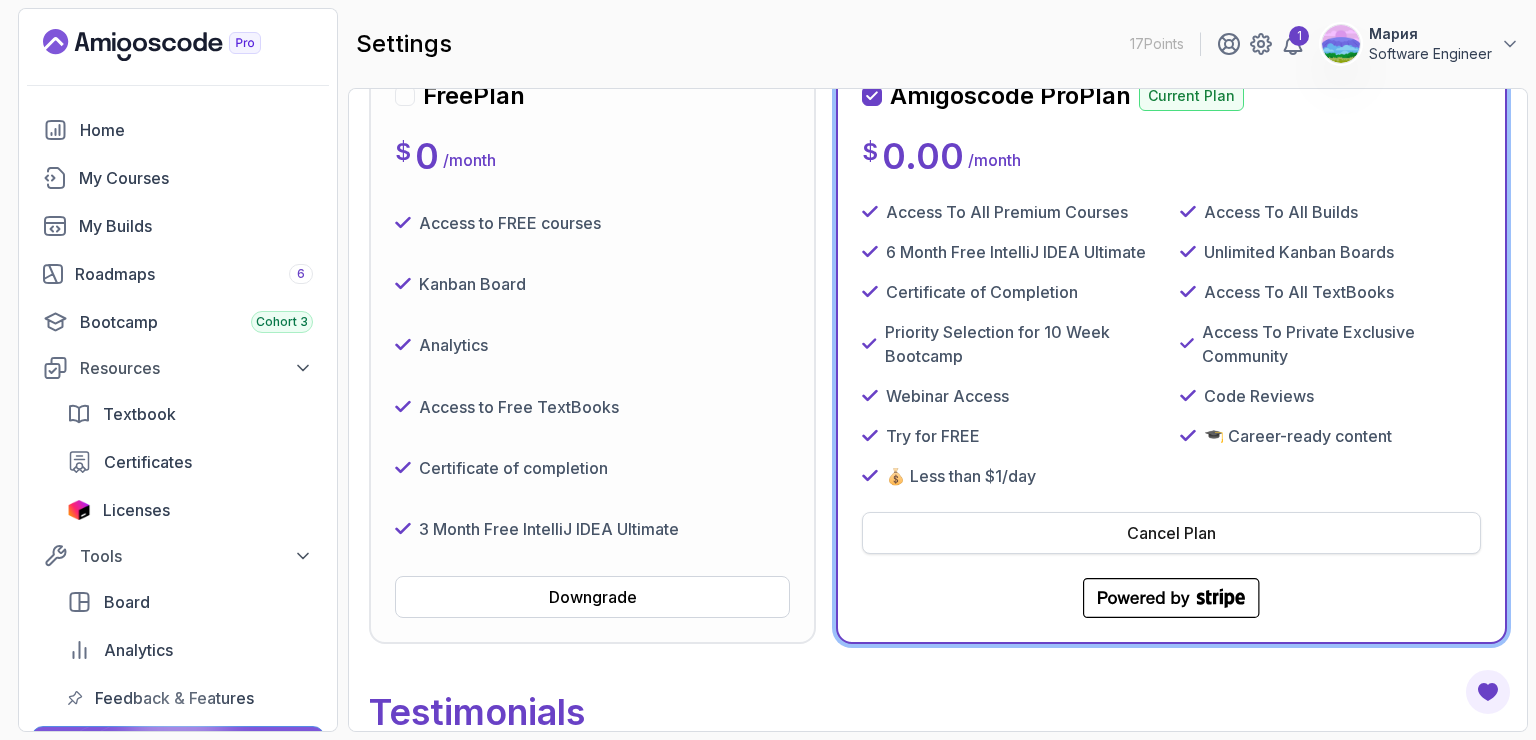 scroll, scrollTop: 240, scrollLeft: 0, axis: vertical 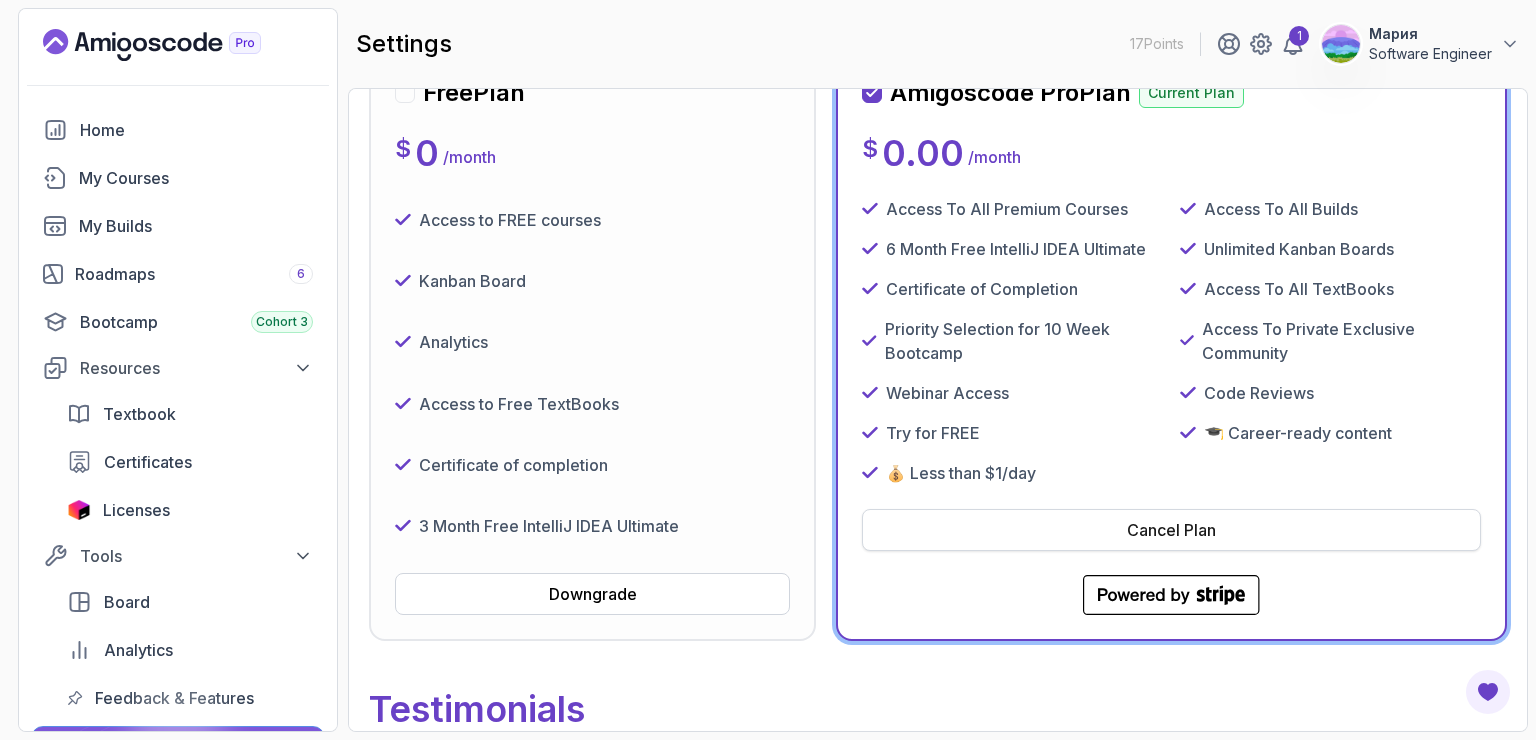 click on "Cancel Plan" at bounding box center [1171, 530] 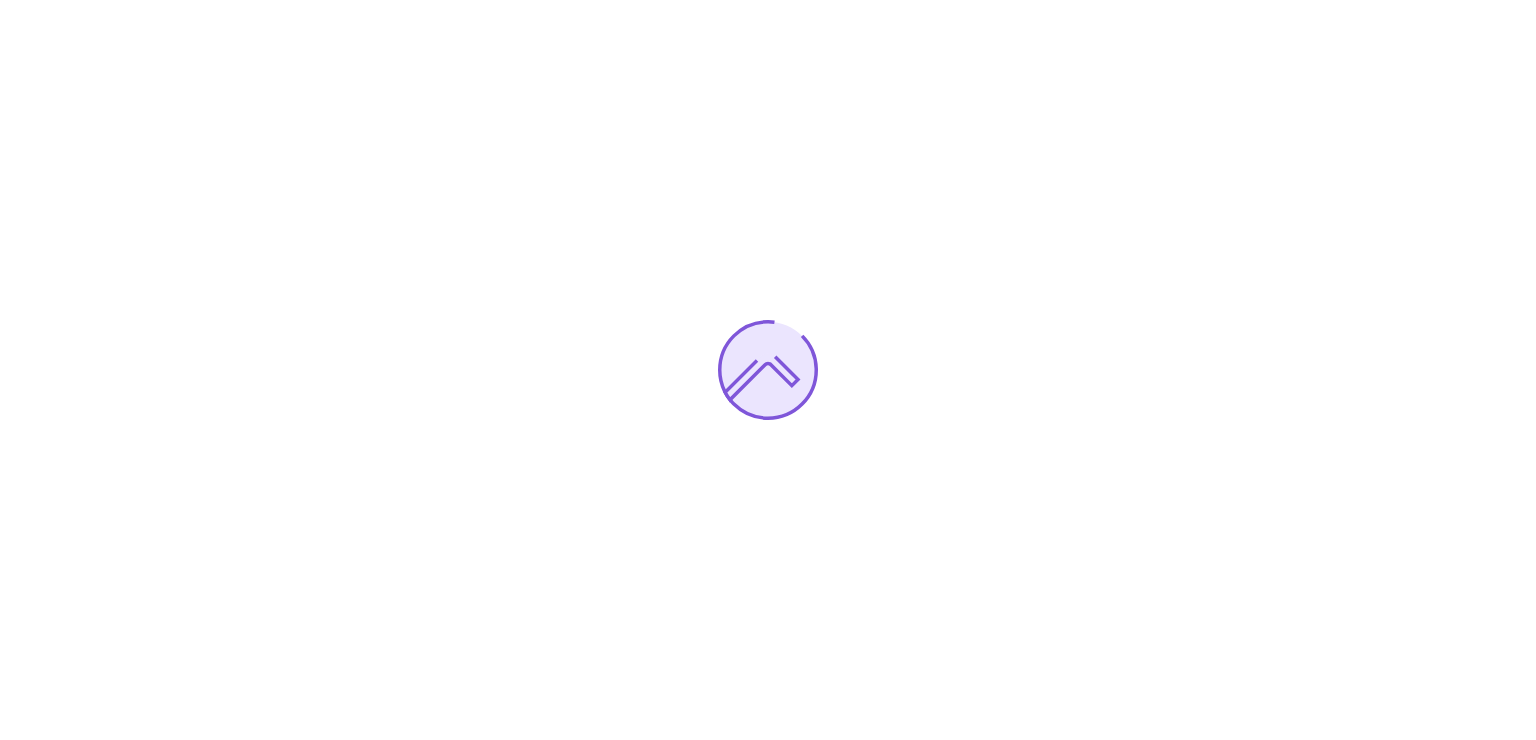 scroll, scrollTop: 0, scrollLeft: 0, axis: both 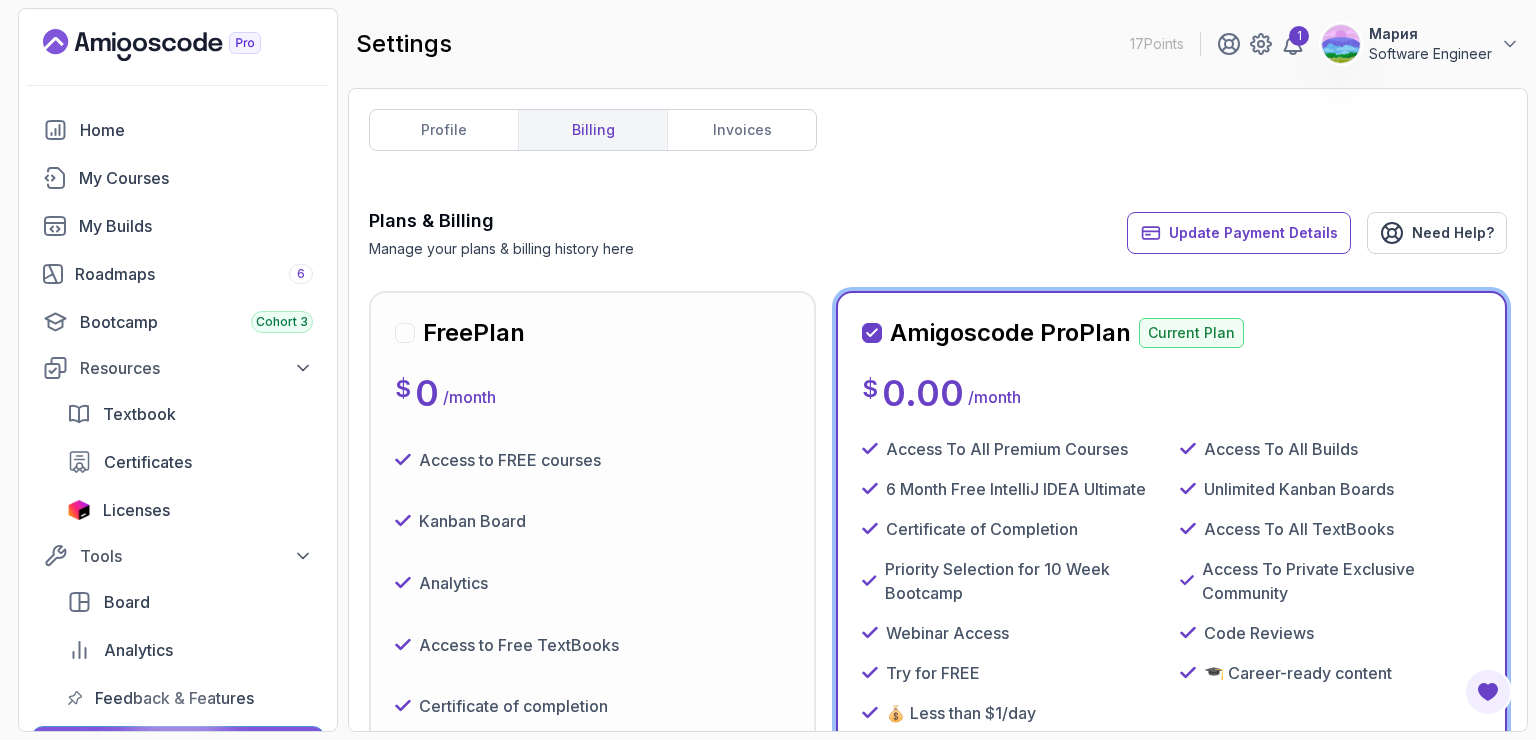 click at bounding box center (178, 85) 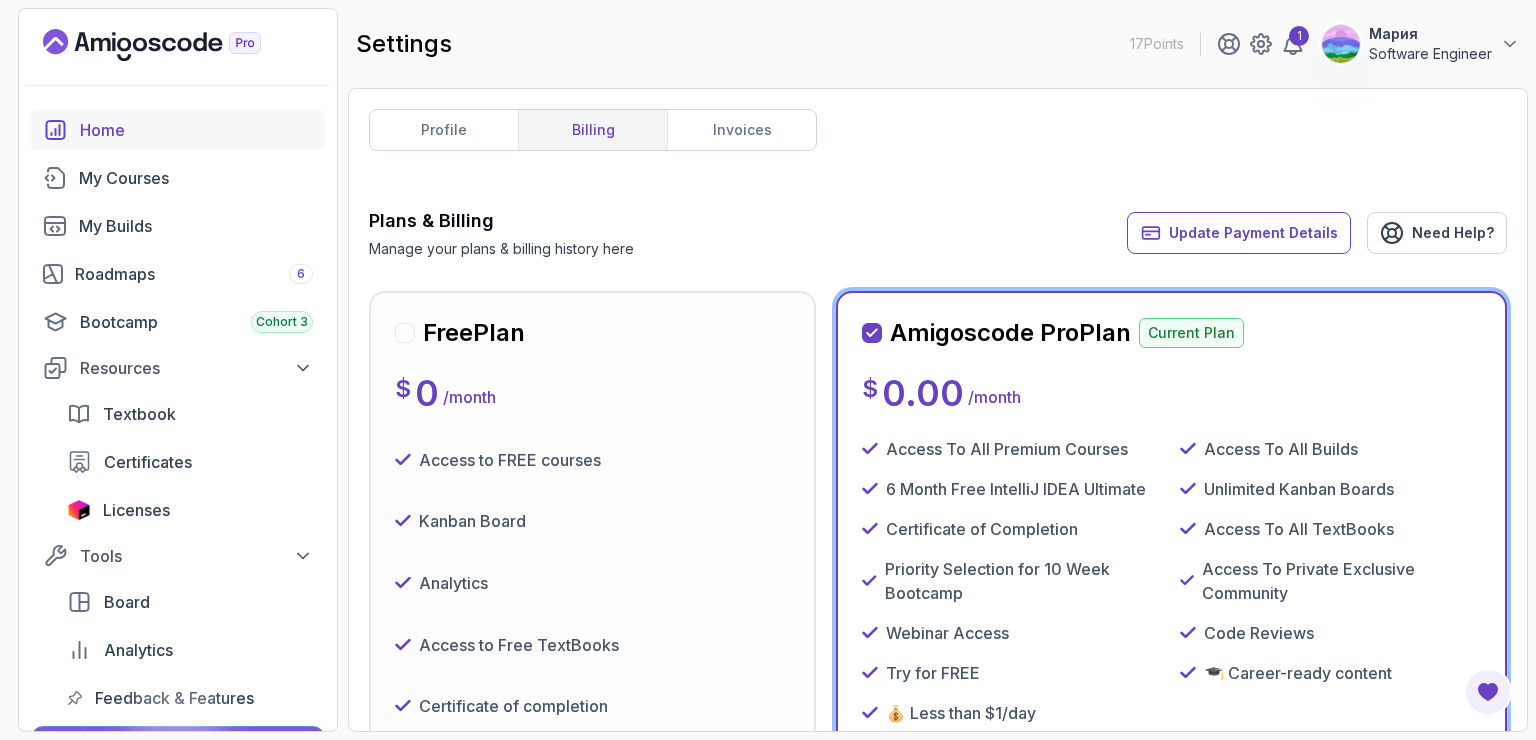 click on "Home" at bounding box center [196, 130] 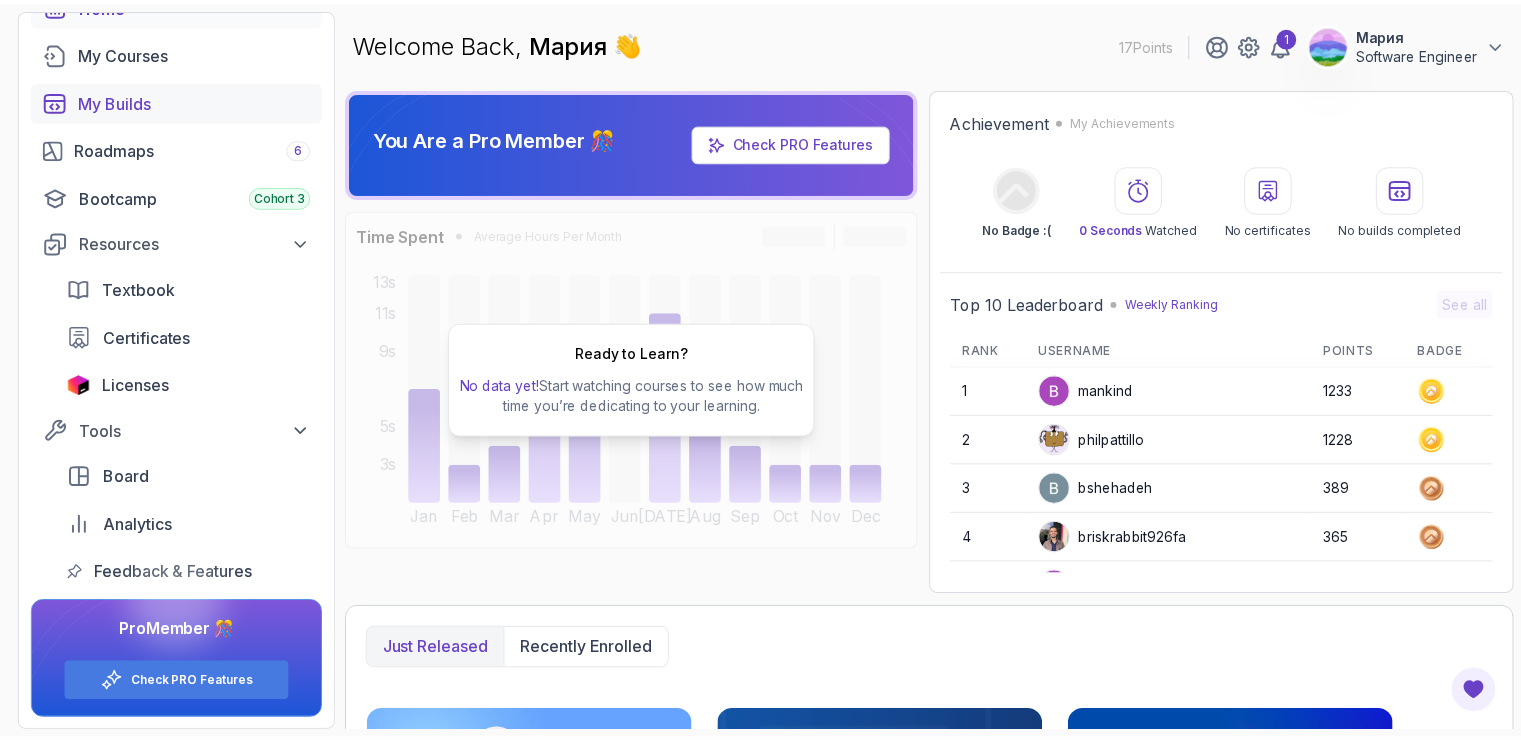 scroll, scrollTop: 0, scrollLeft: 0, axis: both 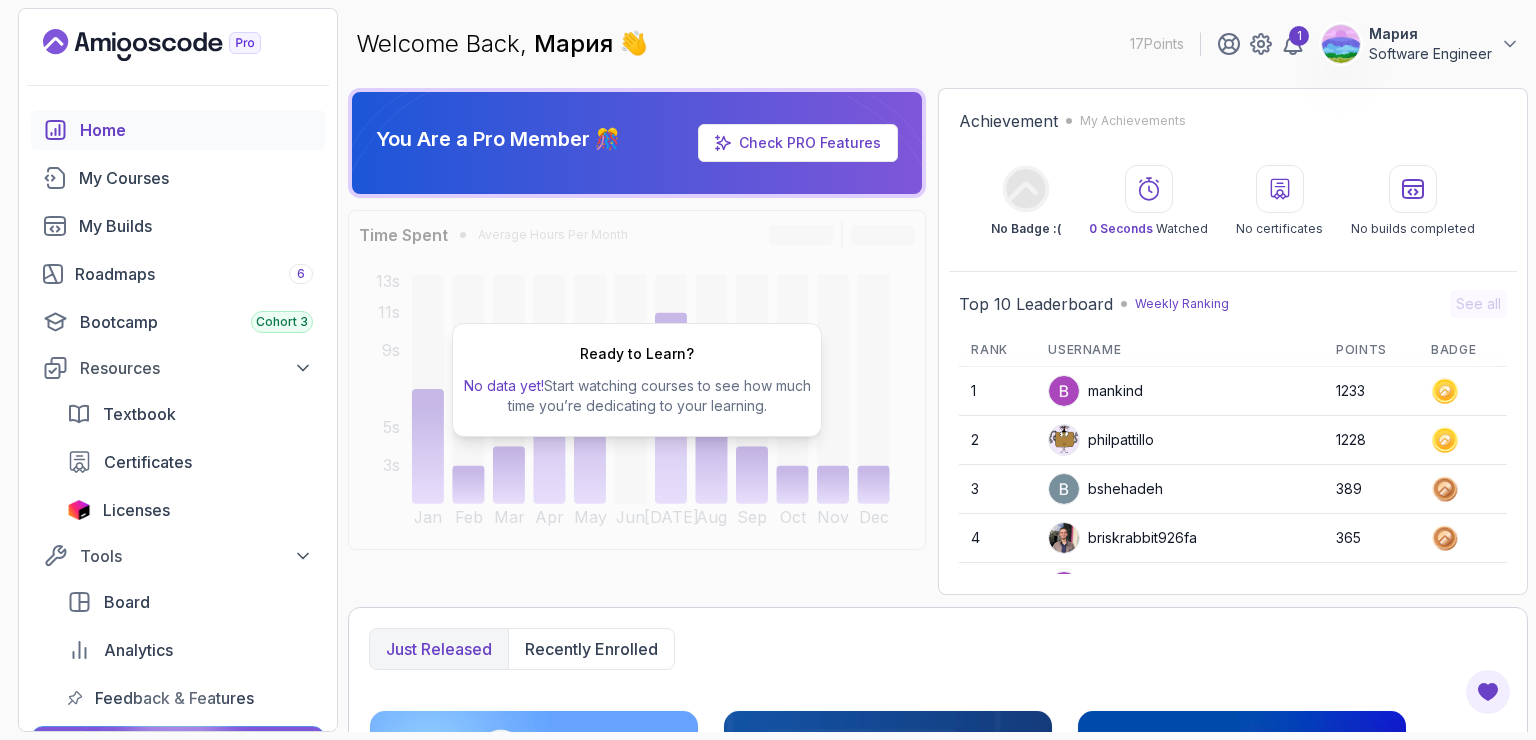 click 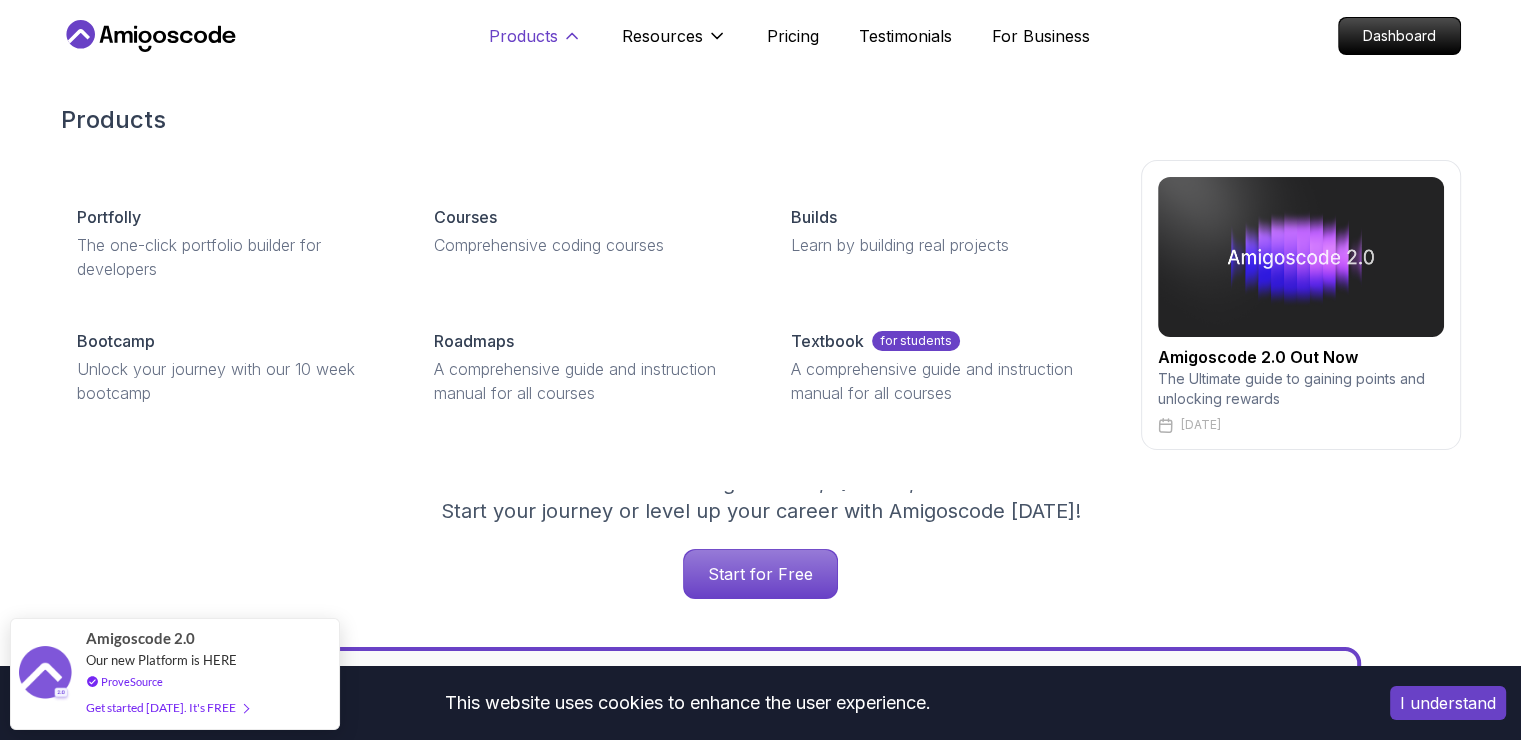 click on "Products" at bounding box center [523, 36] 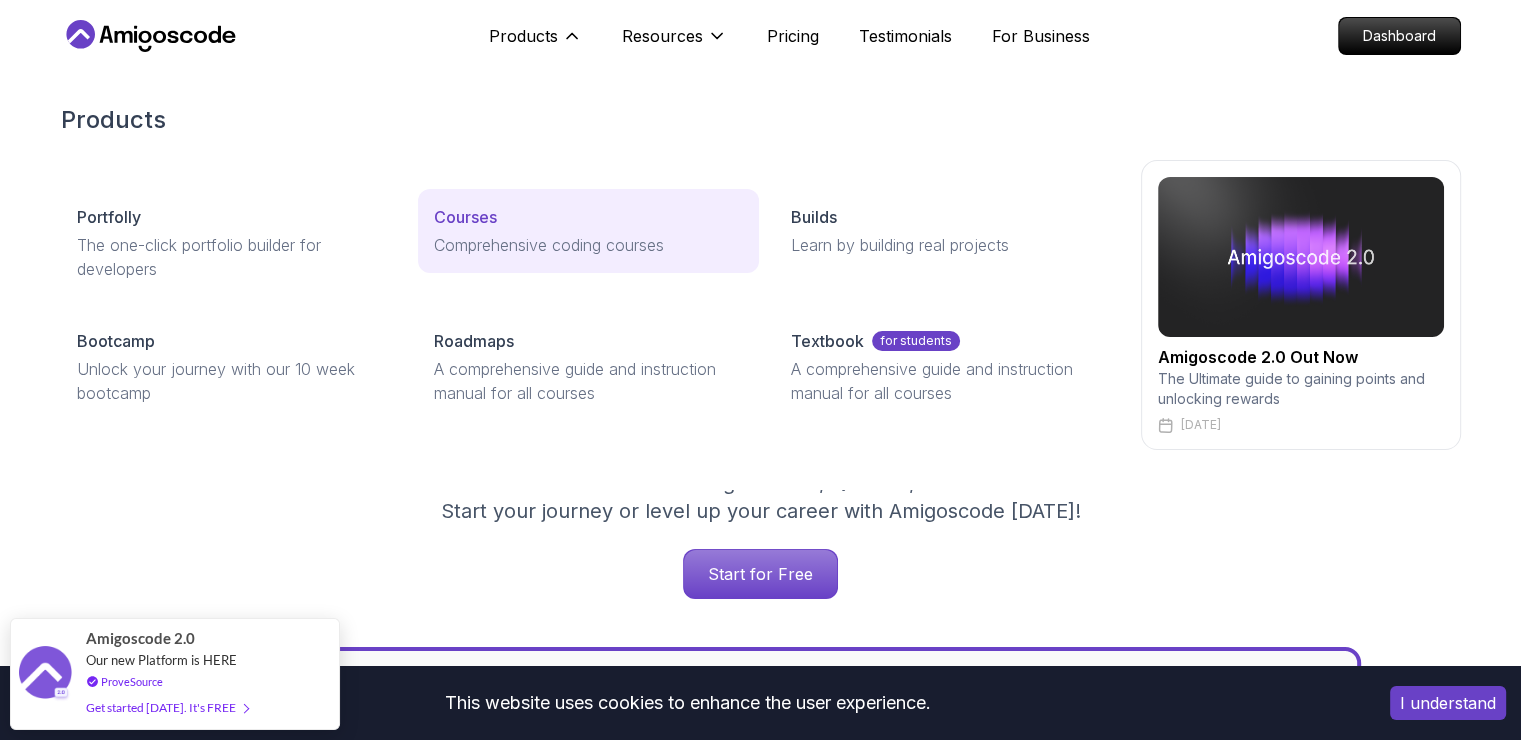 click on "Courses" at bounding box center [588, 217] 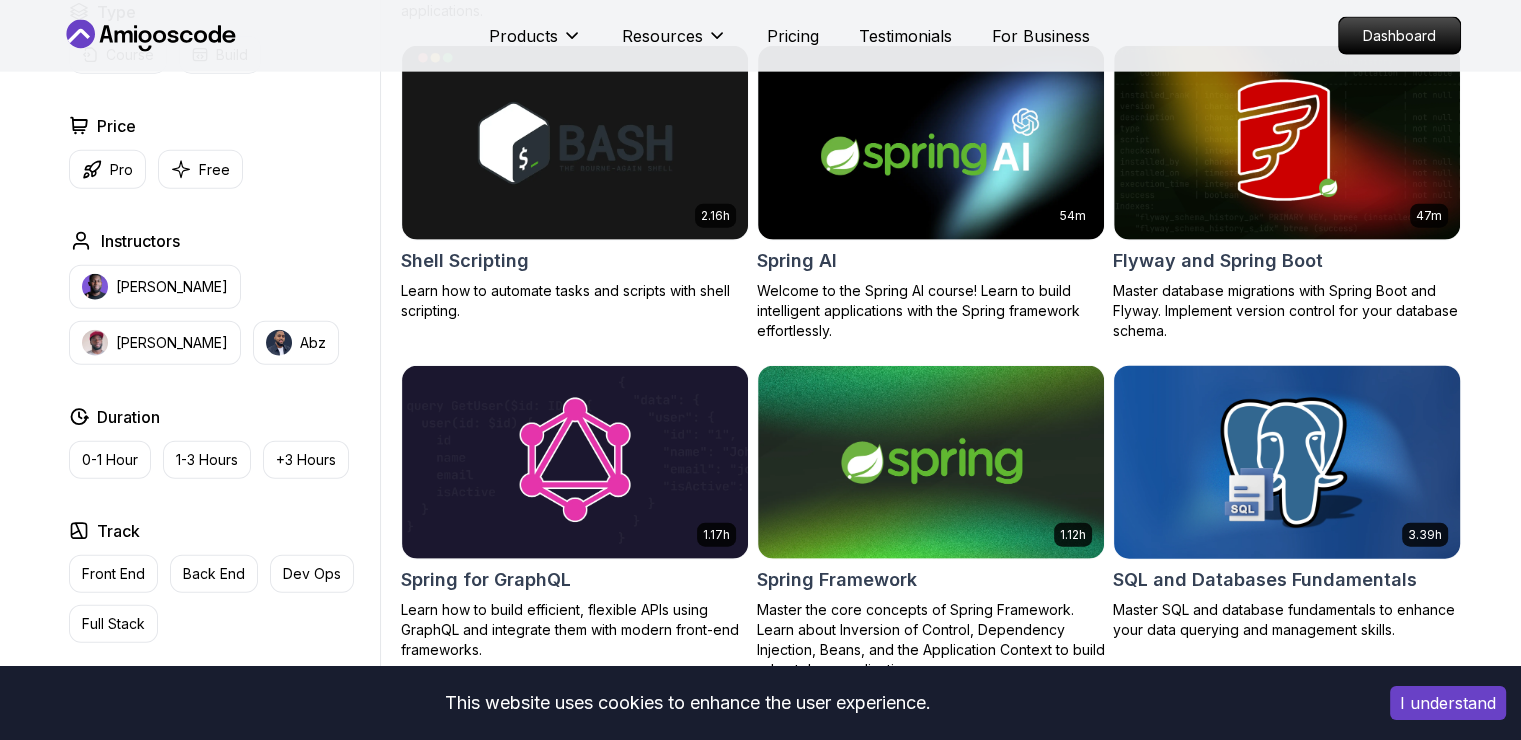 scroll, scrollTop: 4748, scrollLeft: 0, axis: vertical 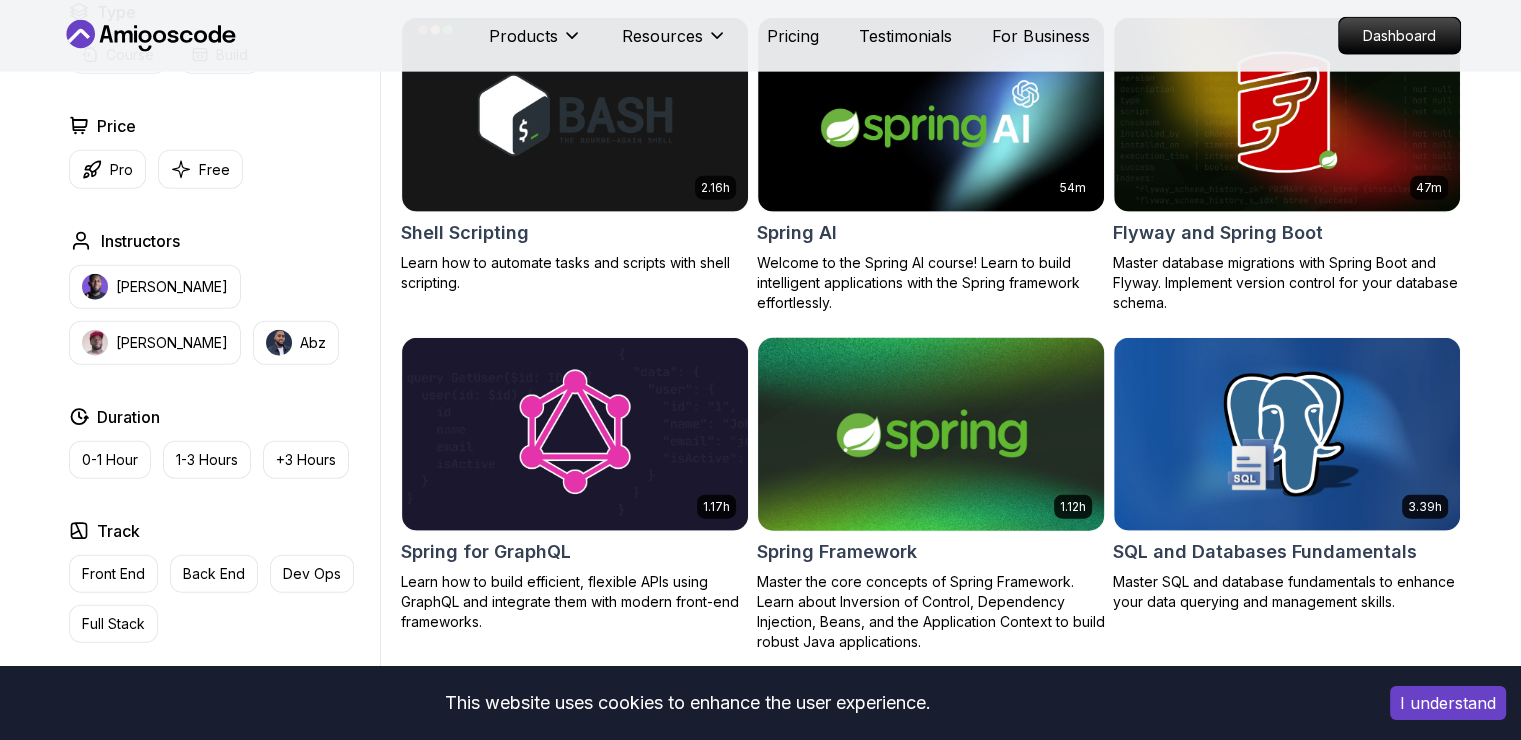click at bounding box center [930, 434] 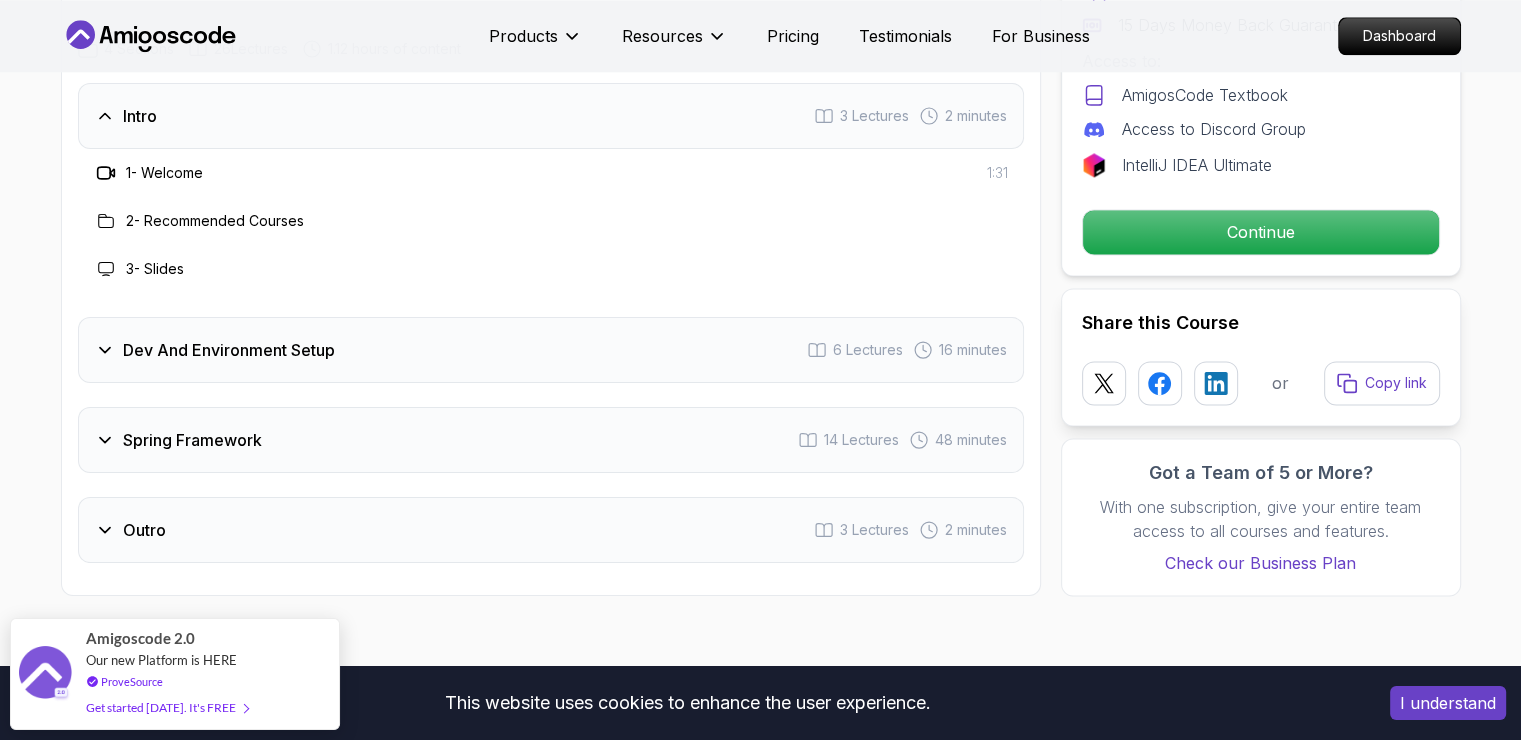 scroll, scrollTop: 2644, scrollLeft: 0, axis: vertical 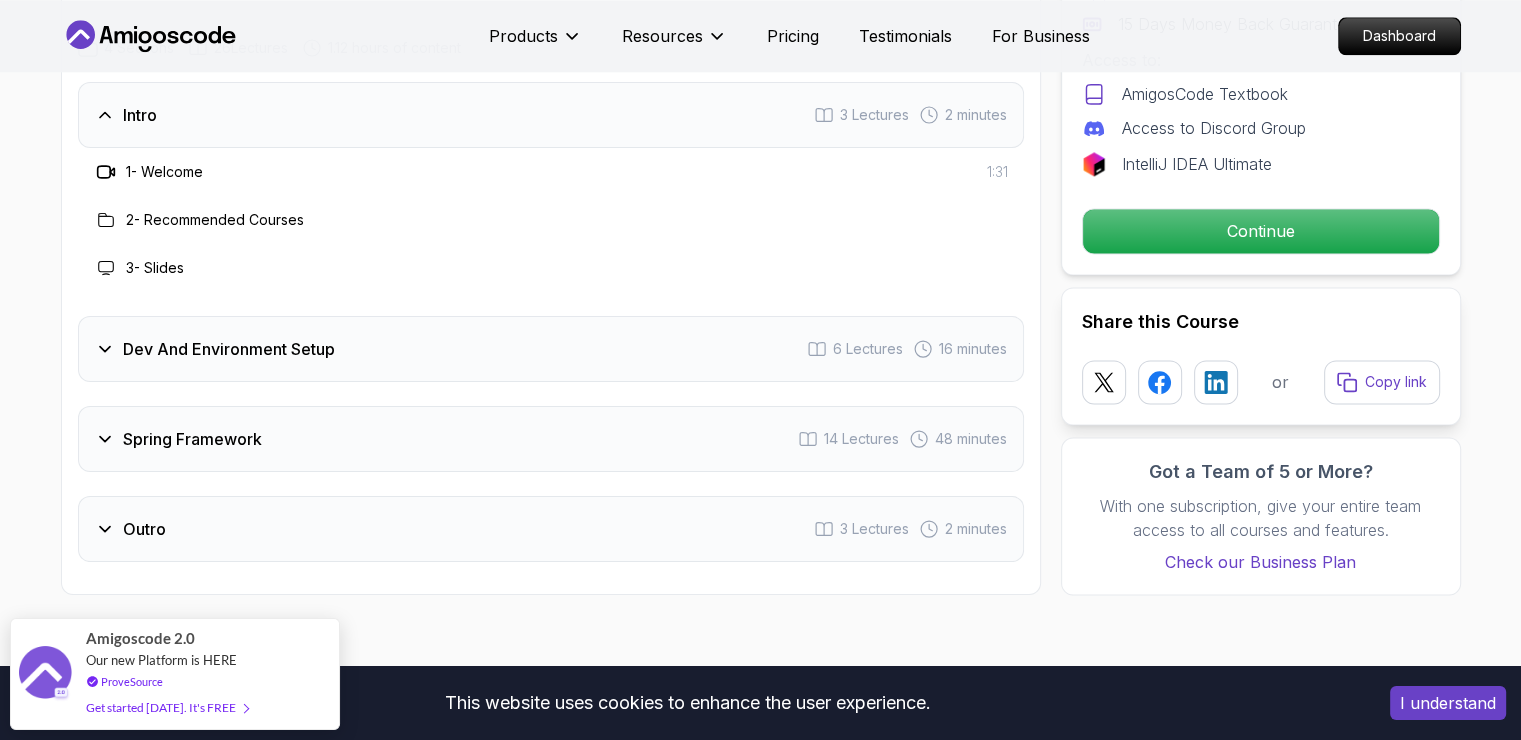 click on "Dev And Environment Setup 6   Lectures     16 minutes" at bounding box center [551, 349] 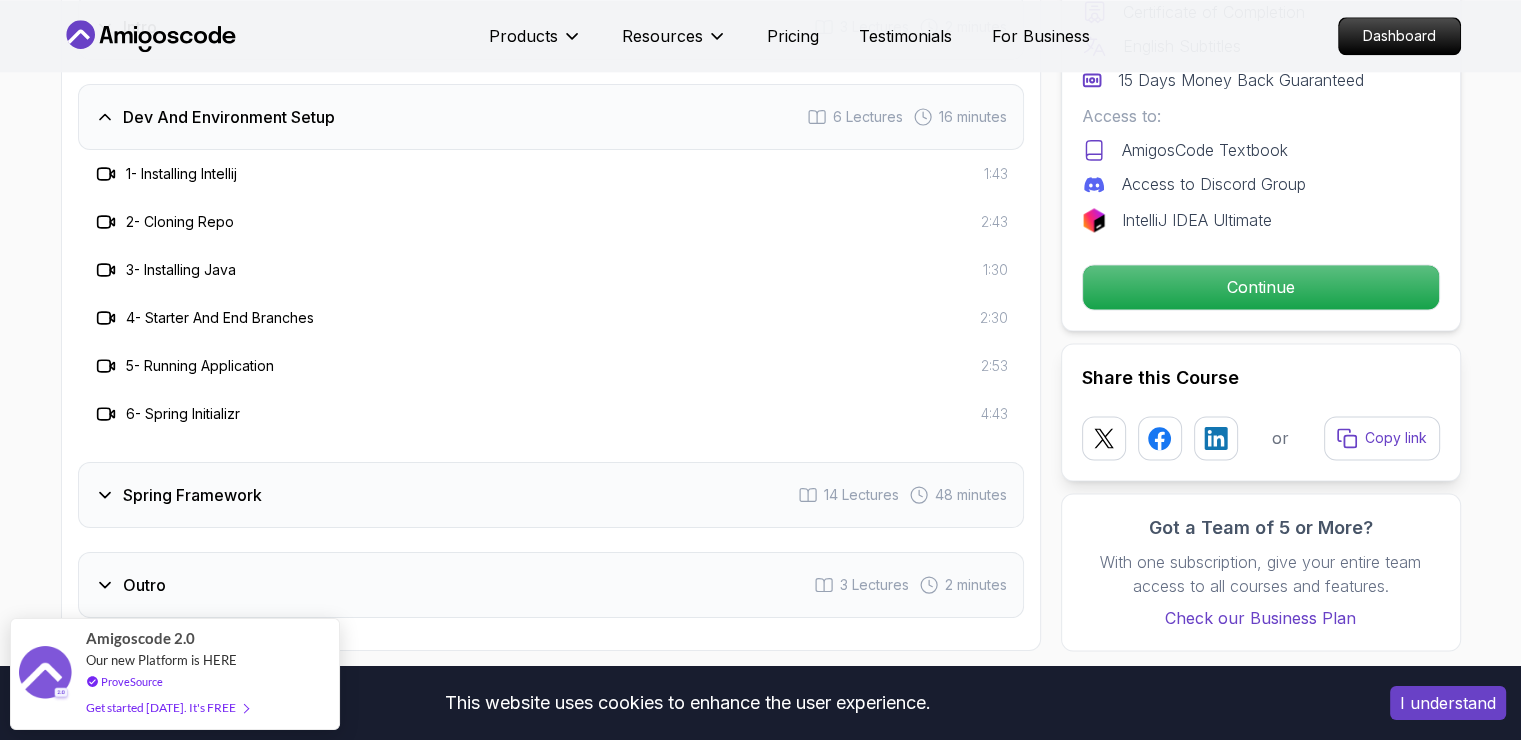 scroll, scrollTop: 2924, scrollLeft: 0, axis: vertical 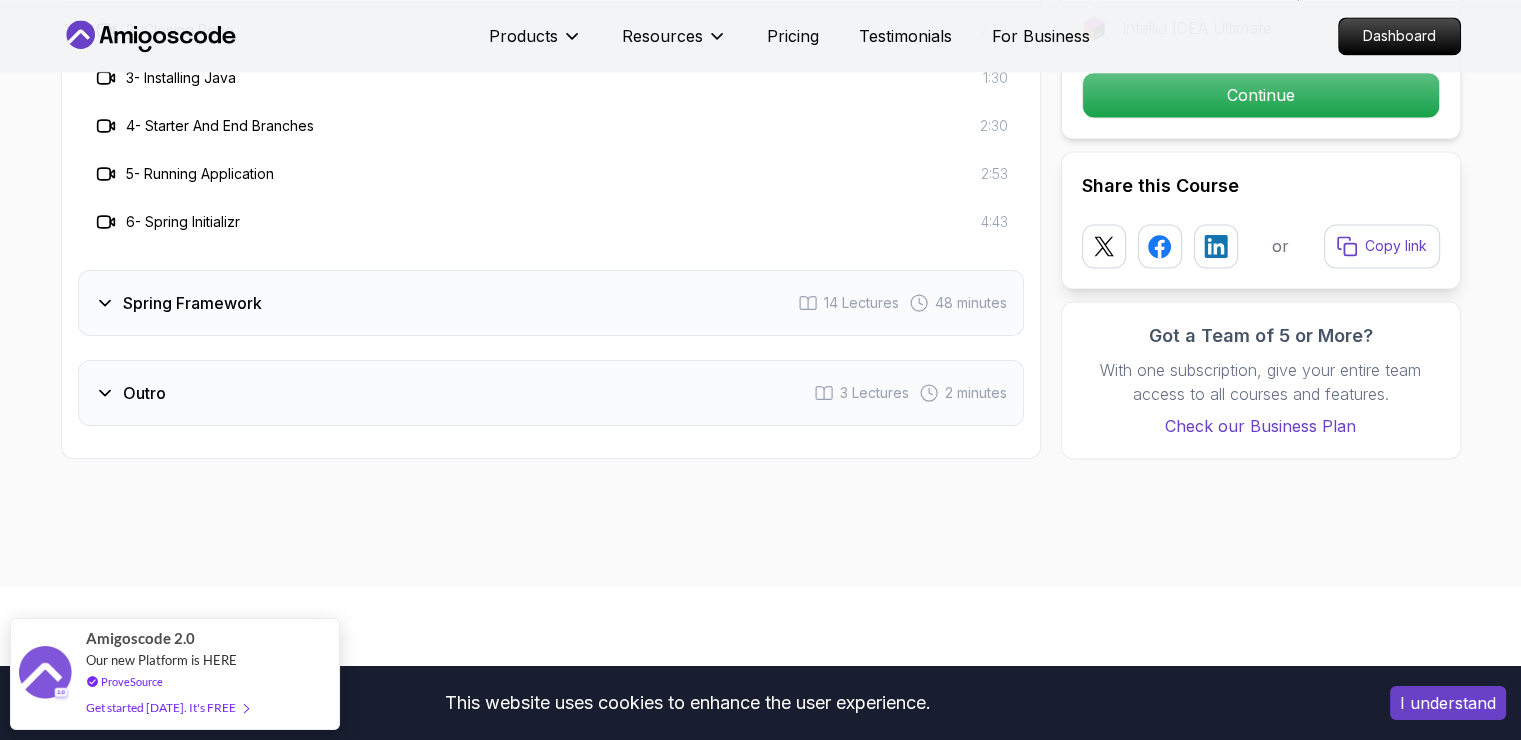 click on "Spring Framework 14   Lectures     48 minutes" at bounding box center [551, 303] 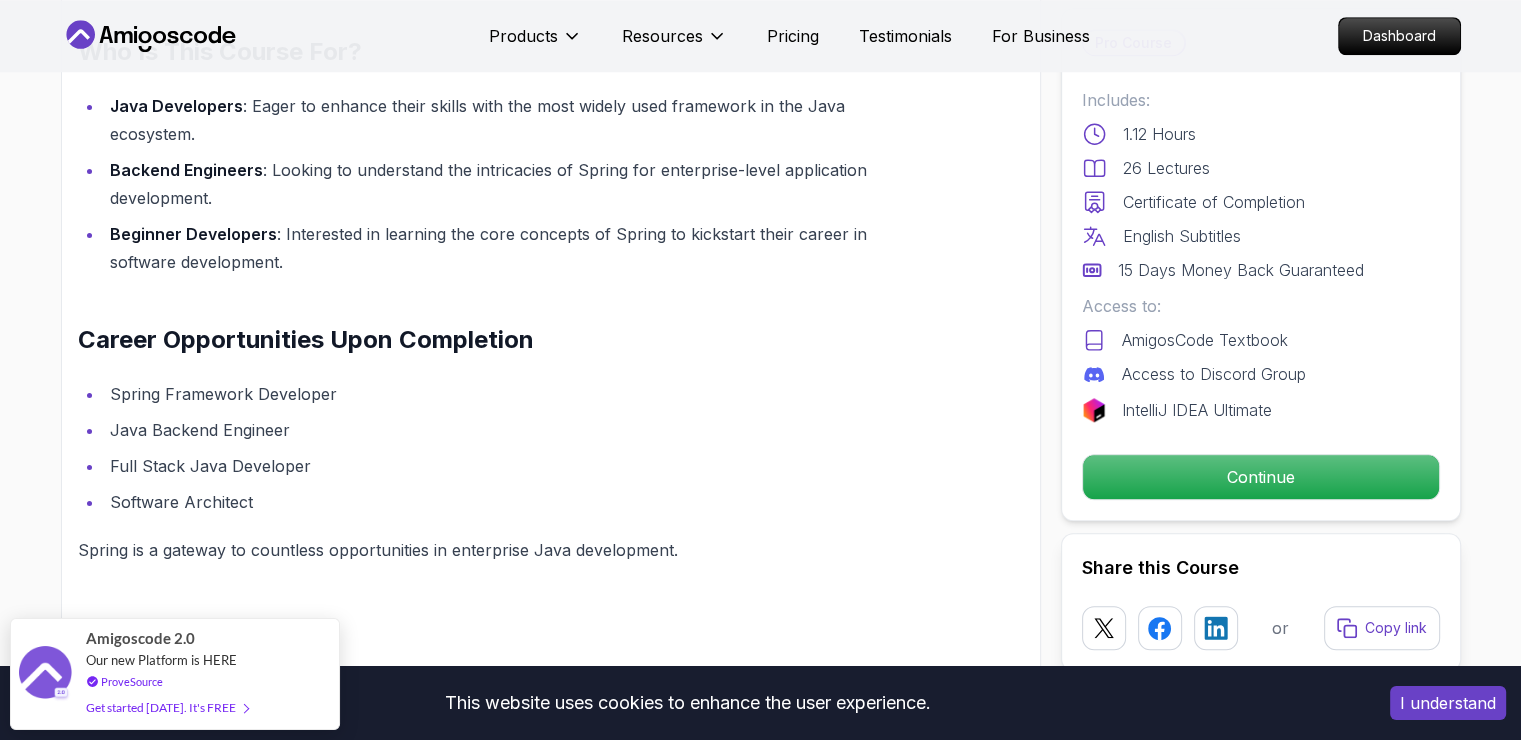 scroll, scrollTop: 1805, scrollLeft: 0, axis: vertical 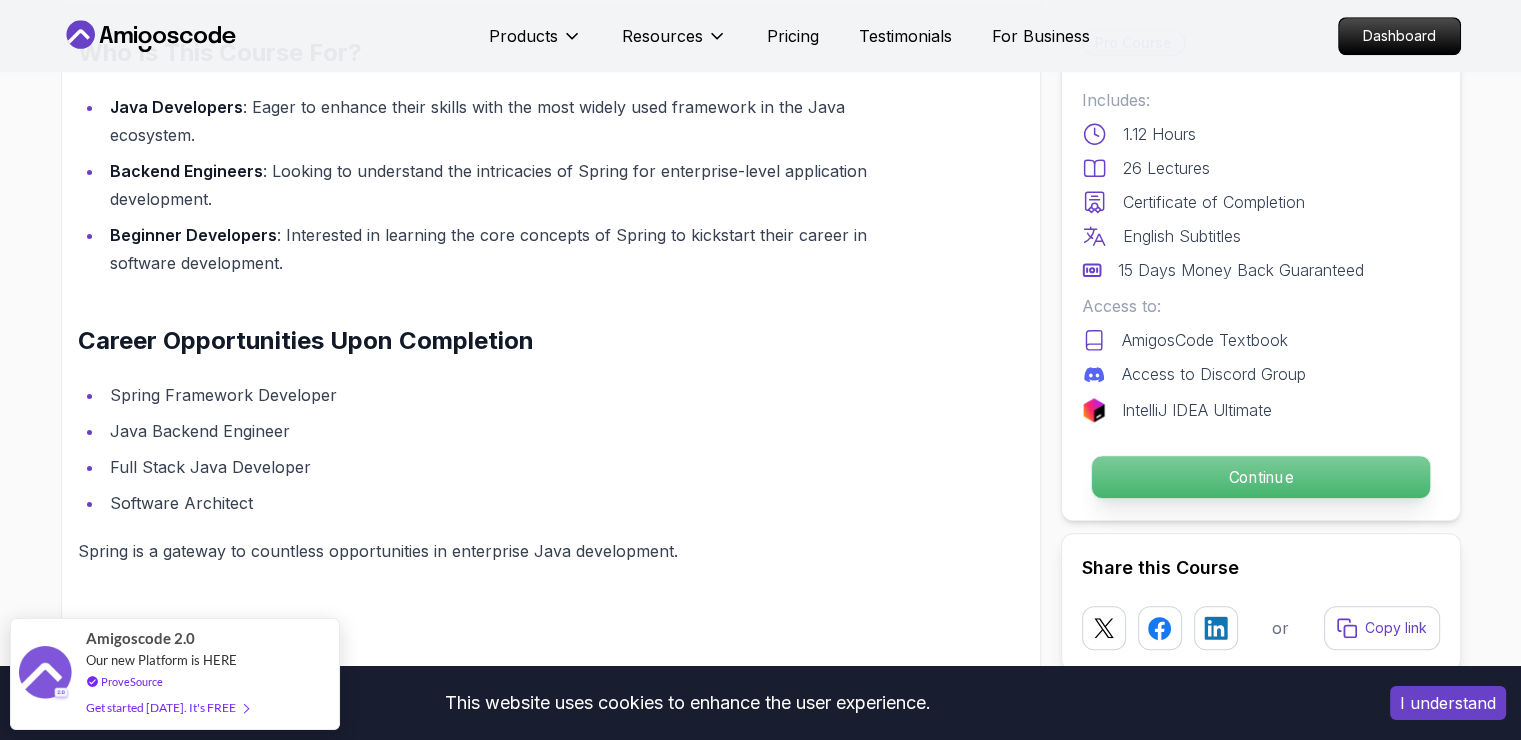 click on "Continue" at bounding box center (1260, 477) 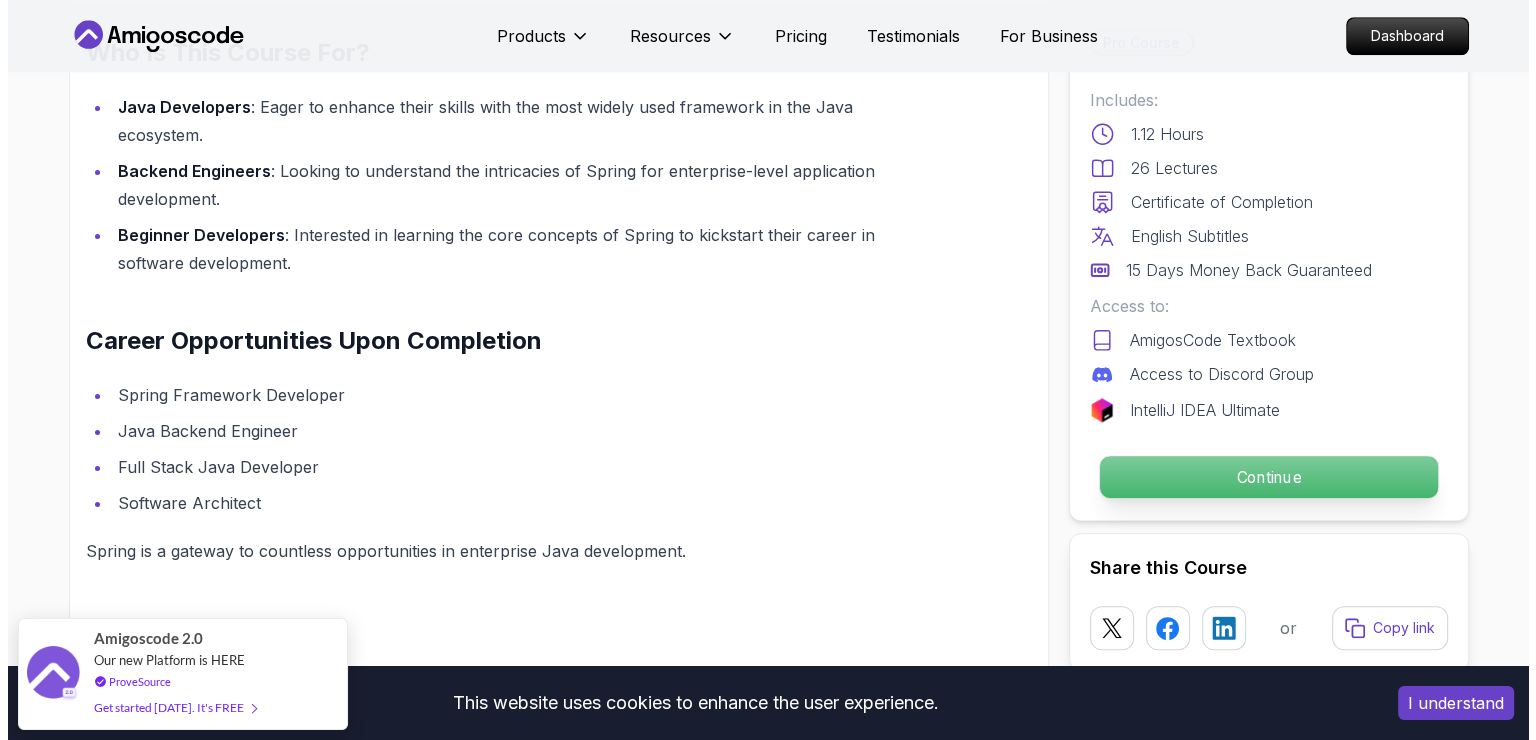 scroll, scrollTop: 0, scrollLeft: 0, axis: both 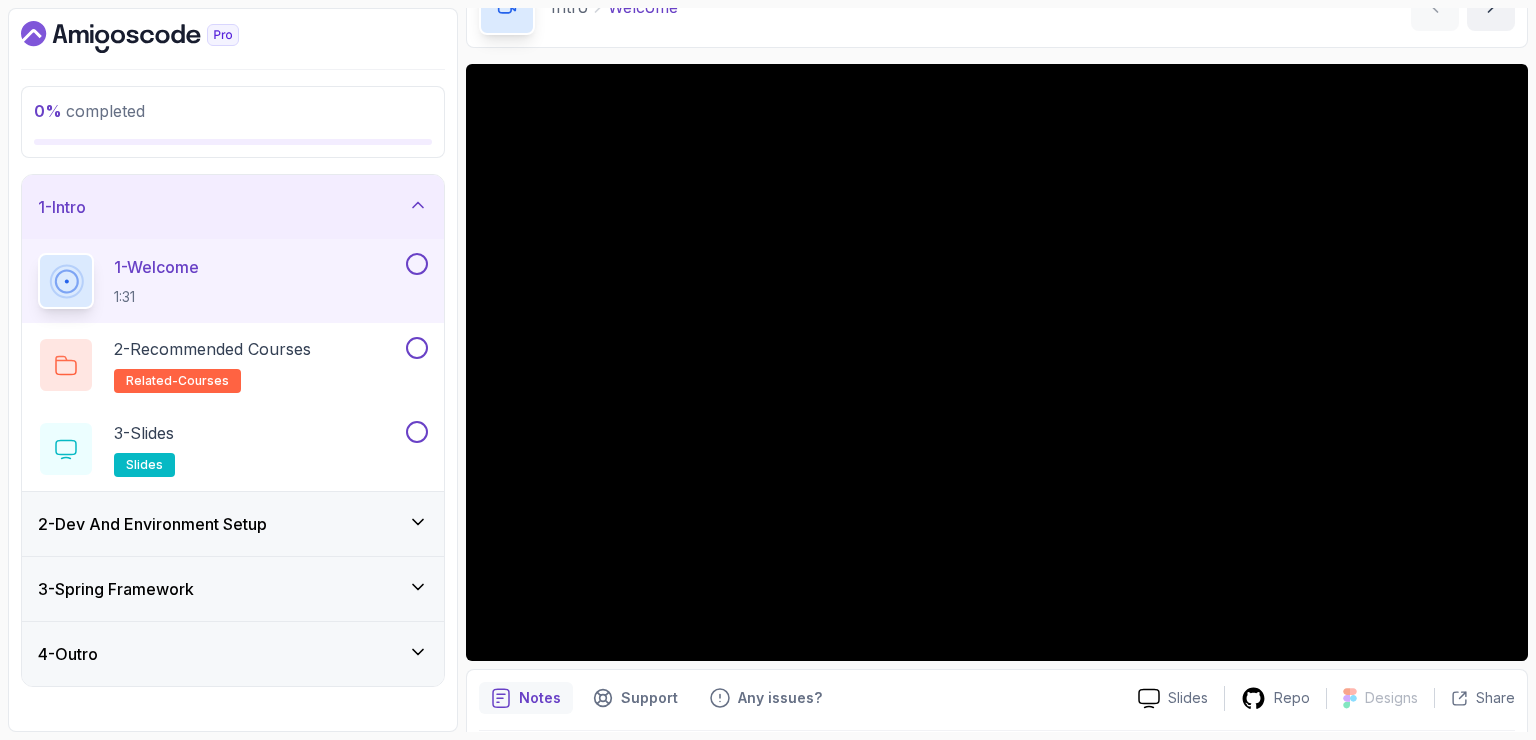 click on "2  -  Dev And Environment Setup" at bounding box center (152, 524) 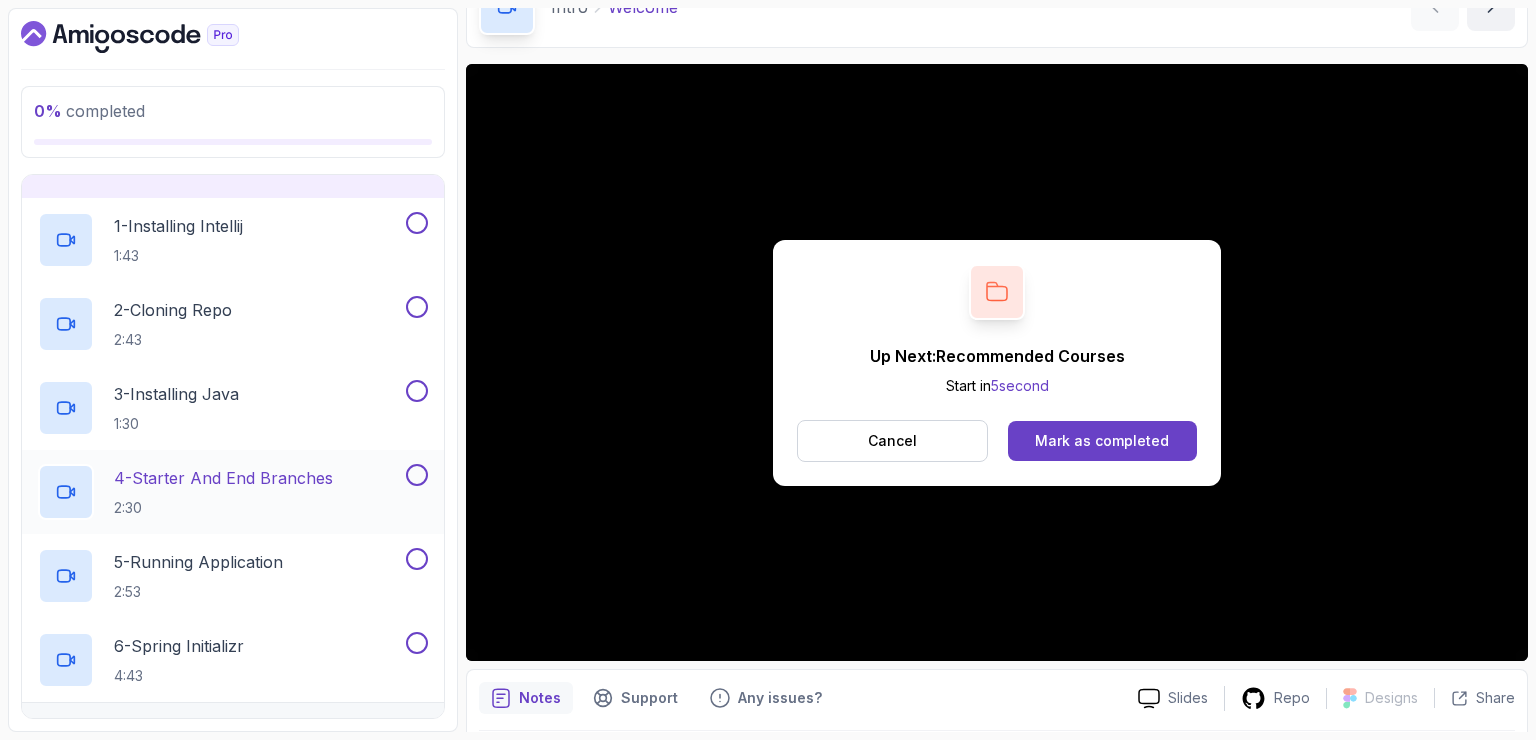scroll, scrollTop: 0, scrollLeft: 0, axis: both 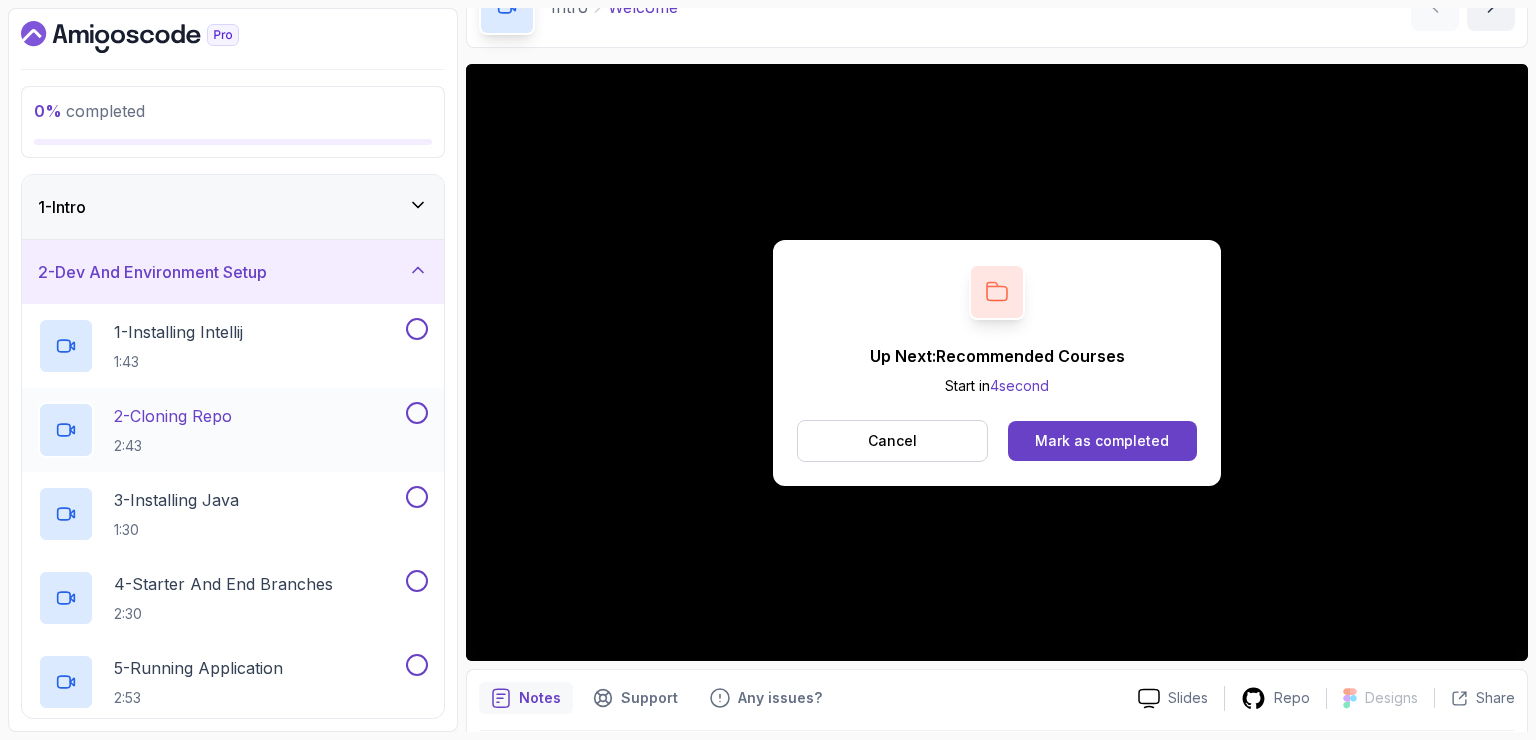click on "2:43" at bounding box center (173, 446) 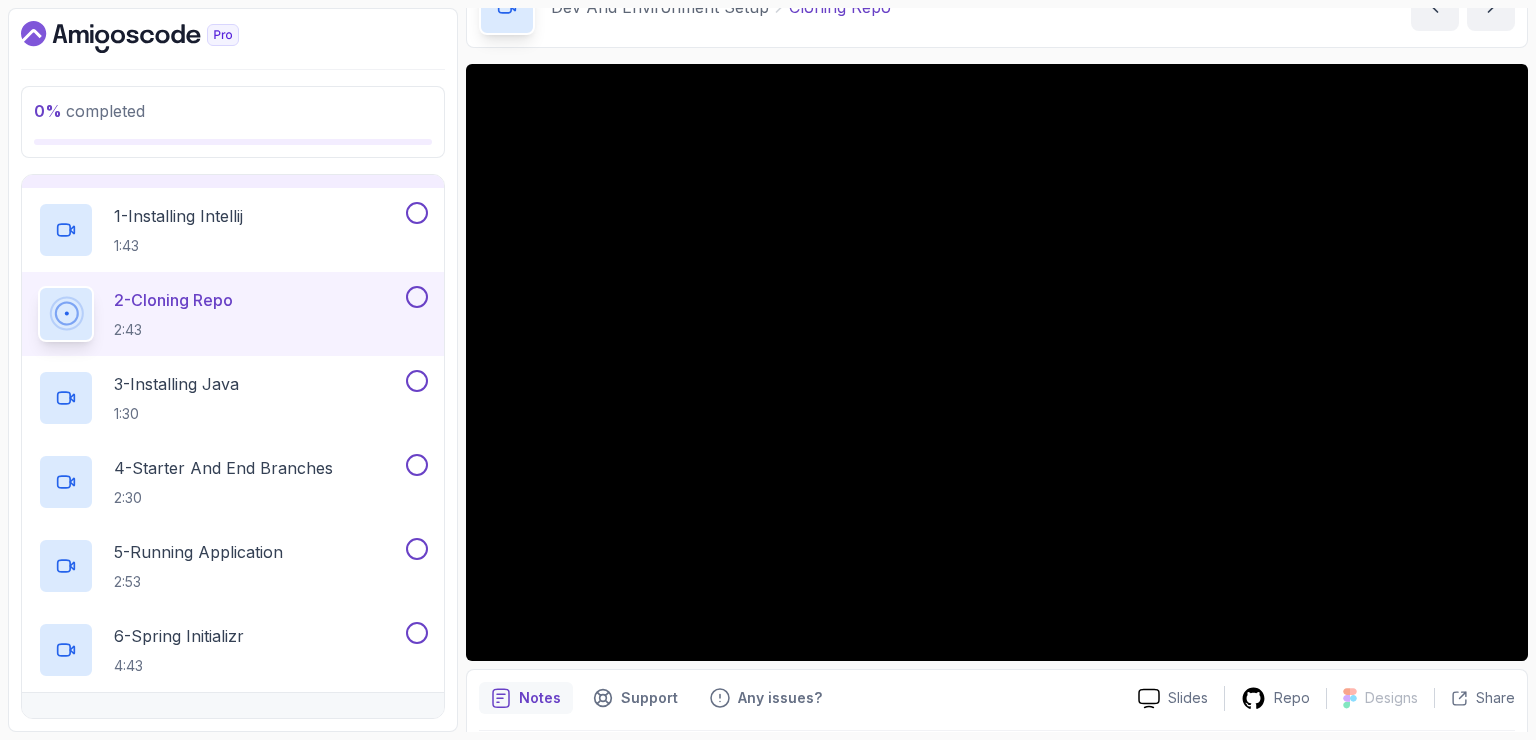 scroll, scrollTop: 116, scrollLeft: 0, axis: vertical 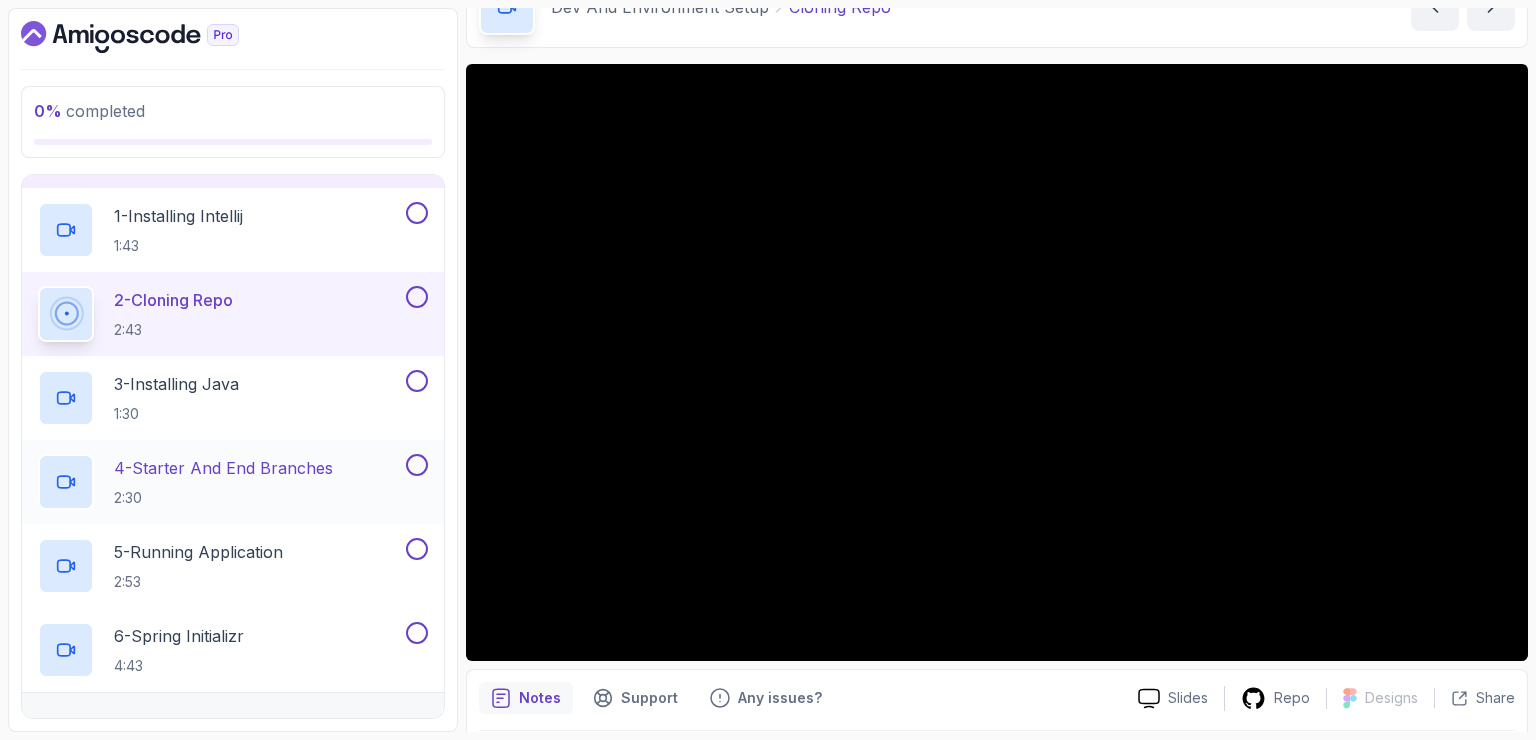 click on "4  -  Starter And End Branches" at bounding box center (223, 468) 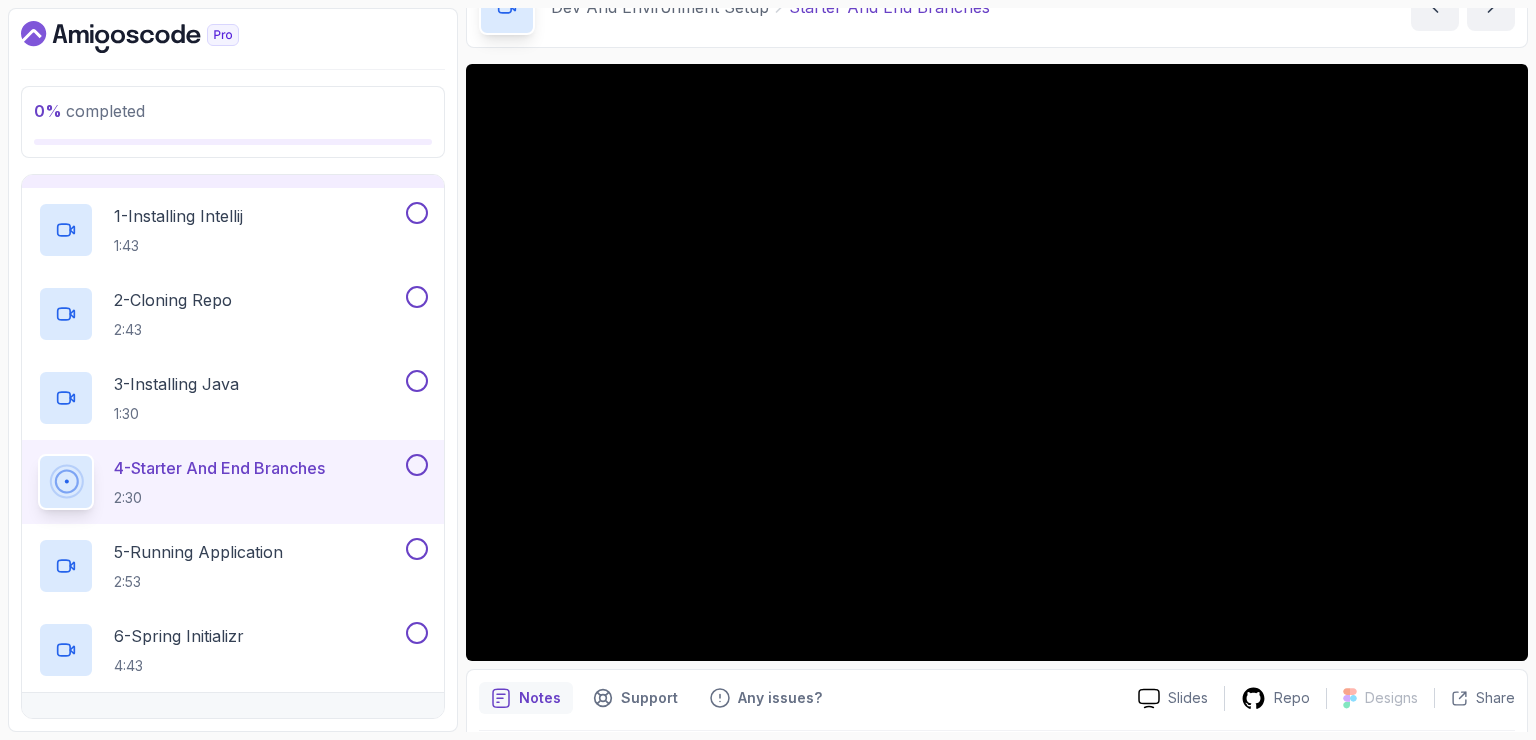 scroll, scrollTop: 217, scrollLeft: 0, axis: vertical 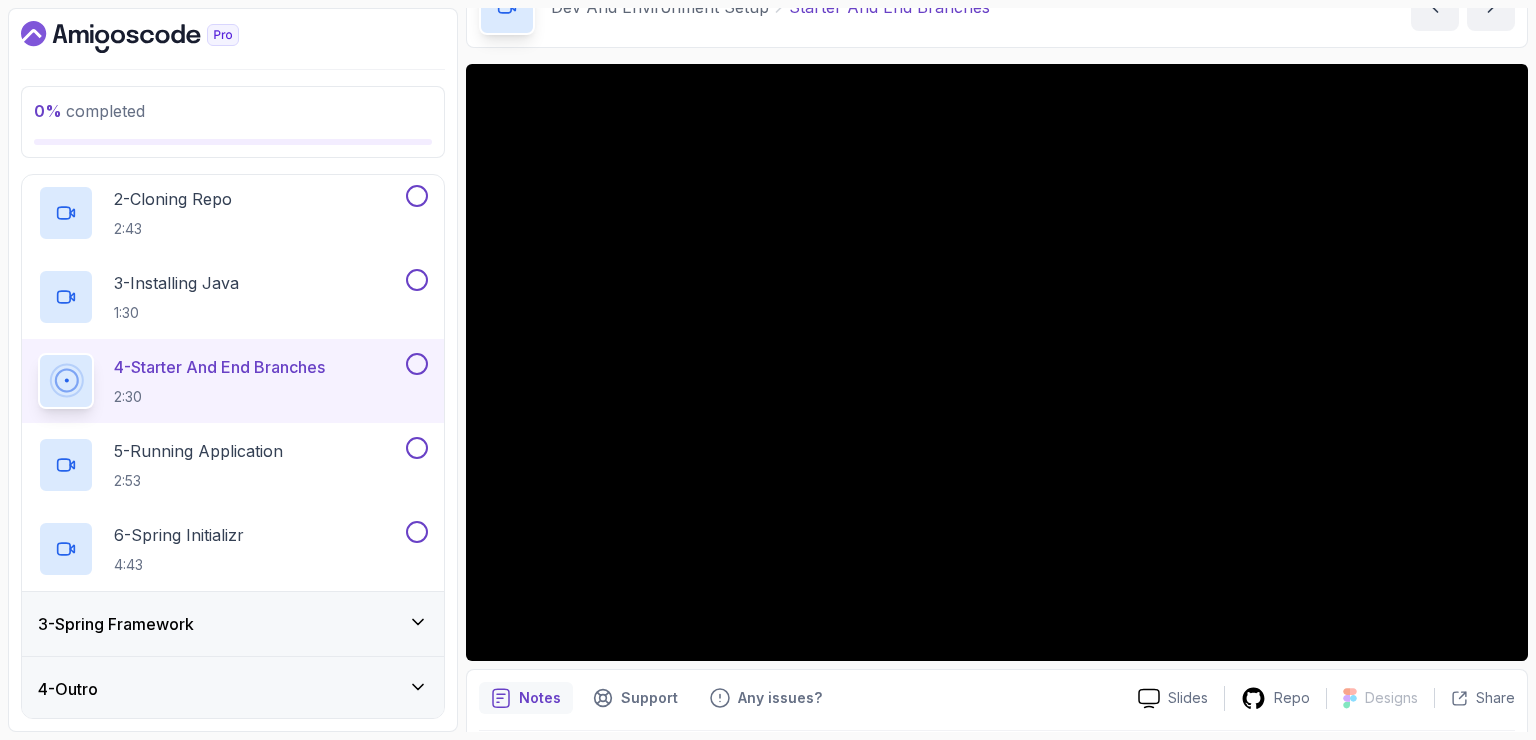 click on "3  -  Spring Framework" at bounding box center (233, 624) 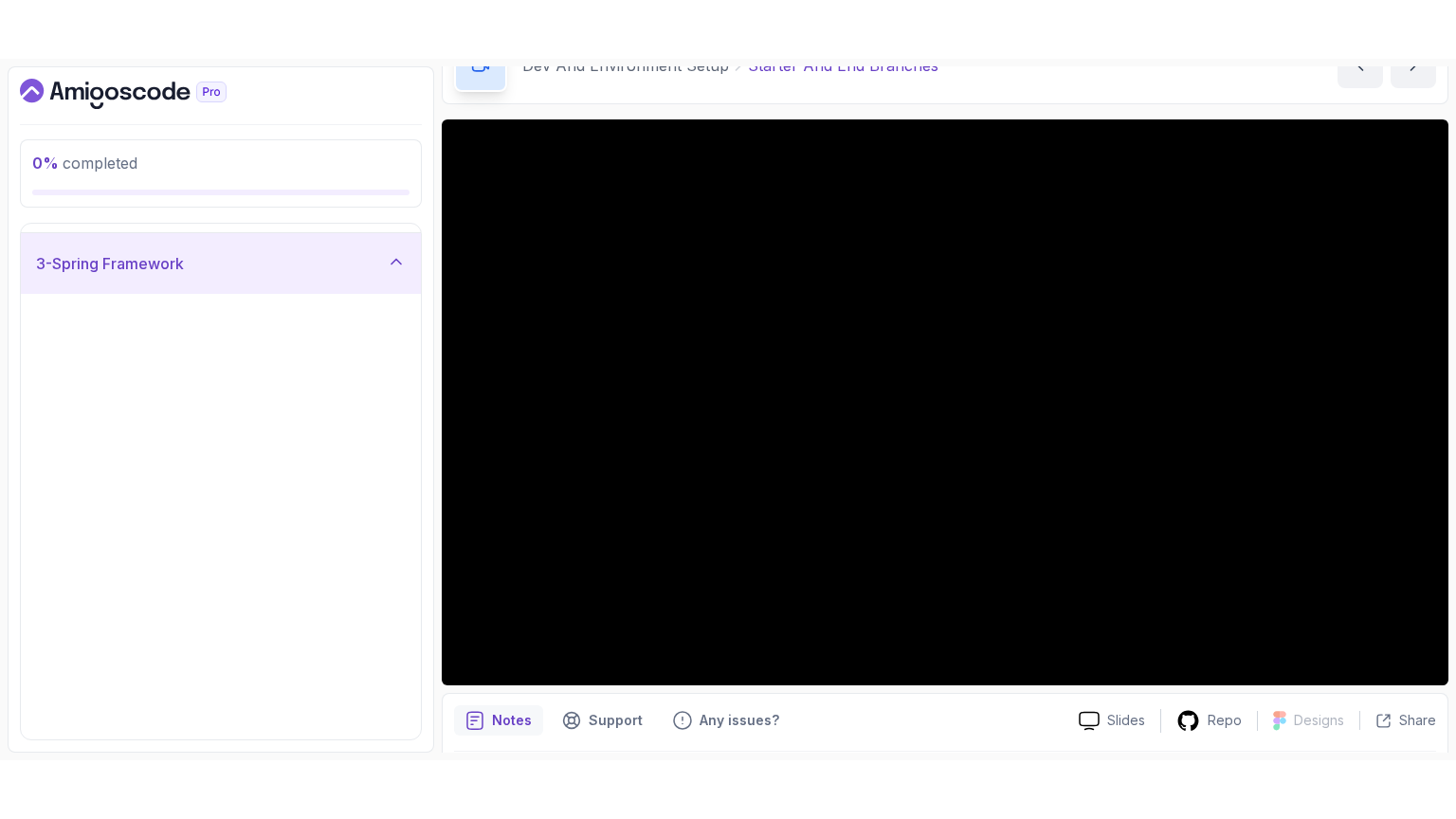 scroll, scrollTop: 0, scrollLeft: 0, axis: both 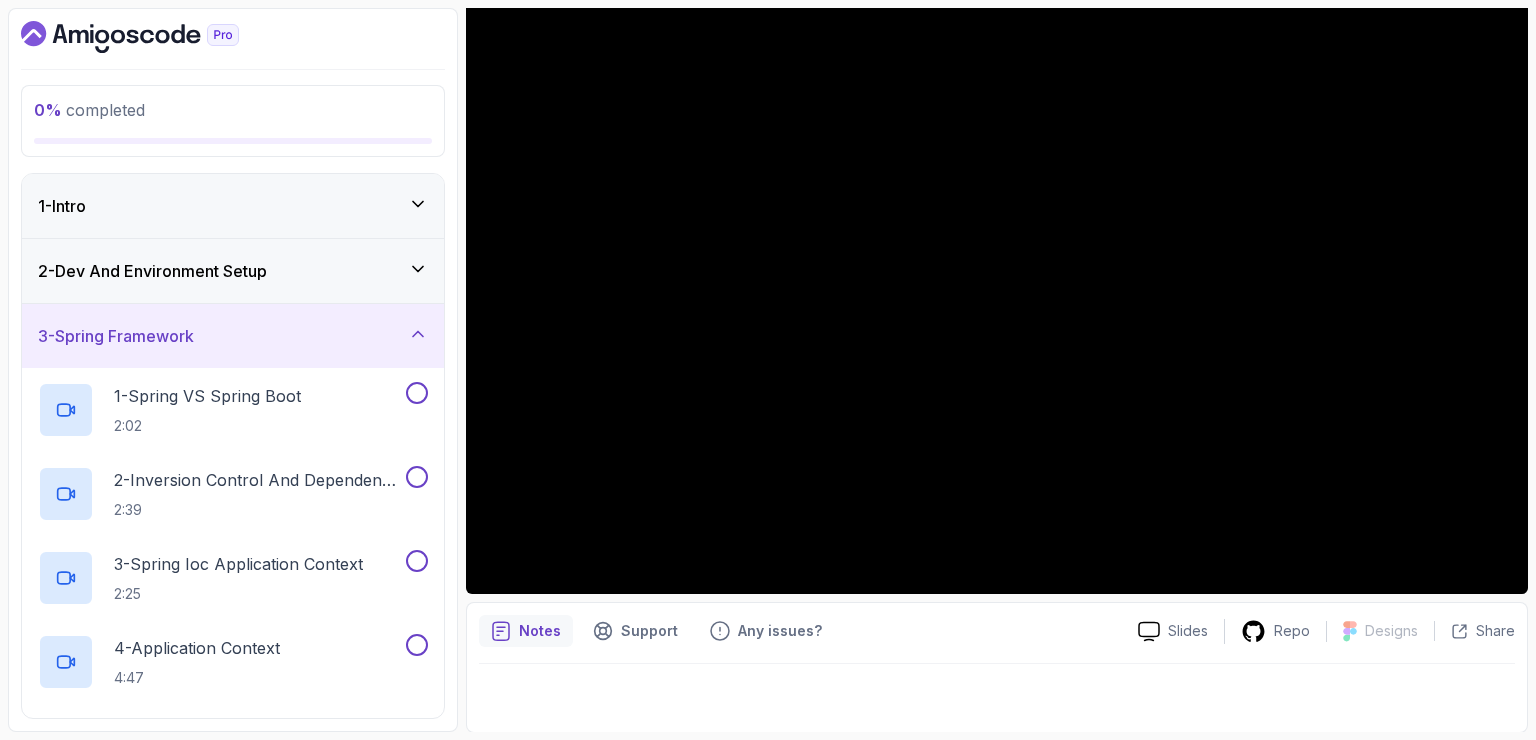 click on "2  -  Dev And Environment Setup" at bounding box center [233, 271] 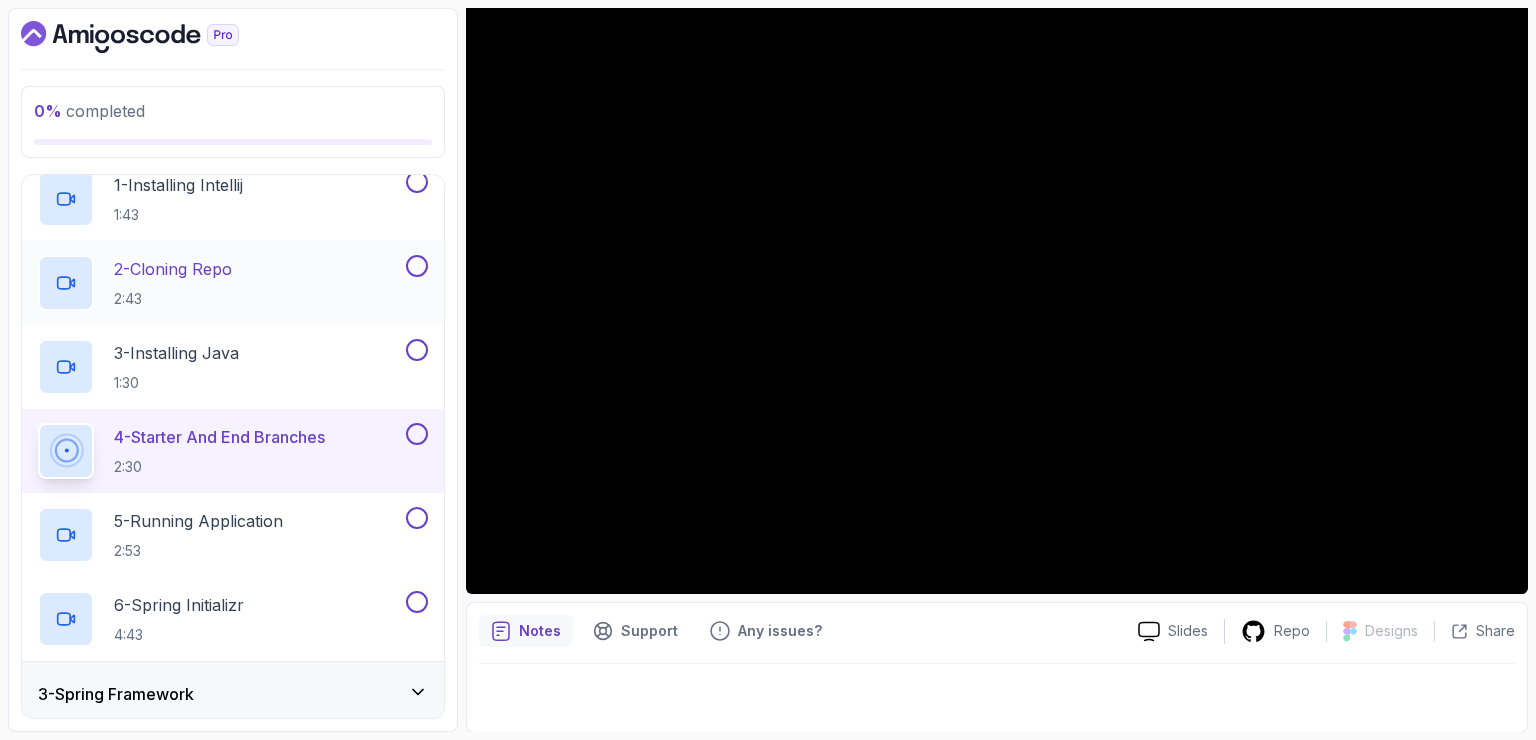 scroll, scrollTop: 148, scrollLeft: 0, axis: vertical 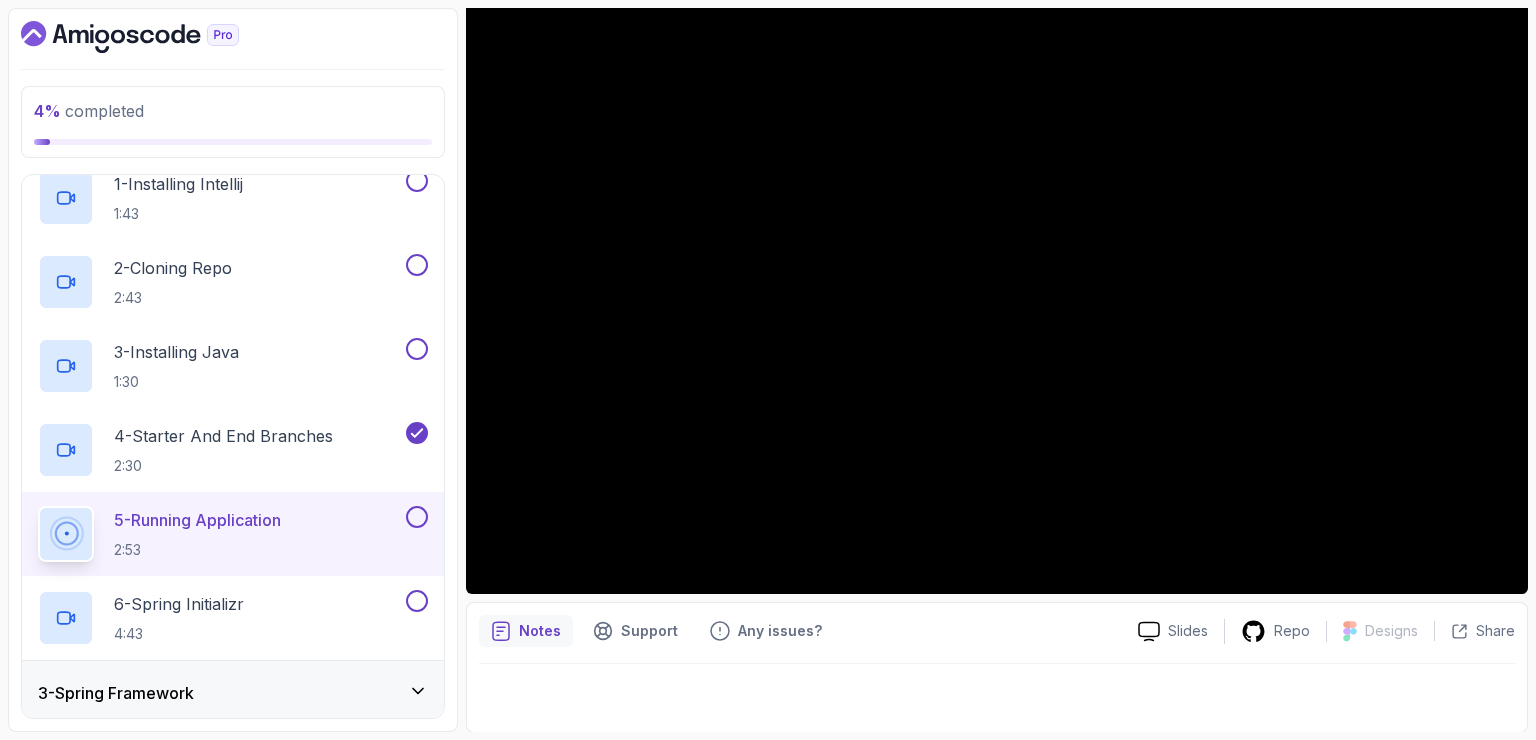 type 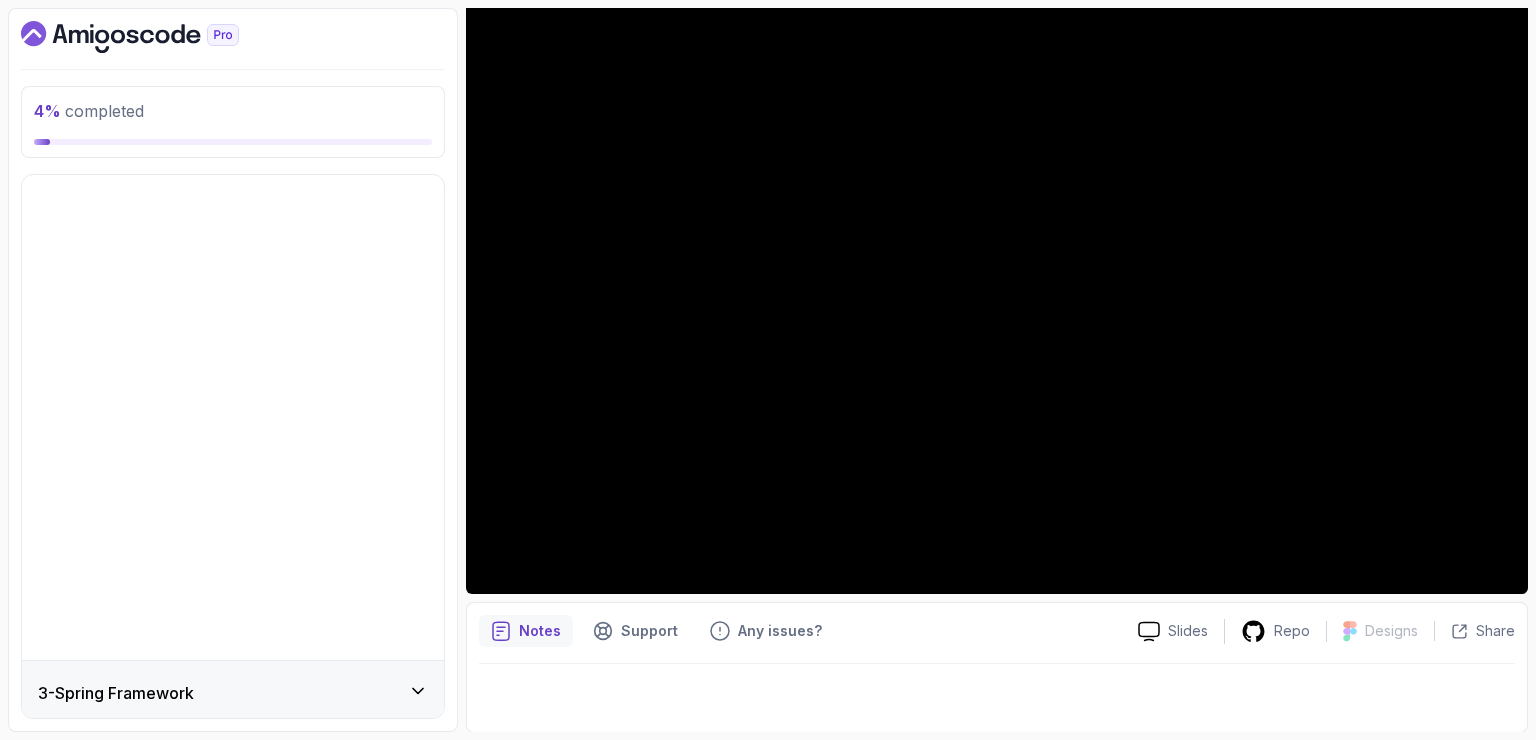 scroll, scrollTop: 0, scrollLeft: 0, axis: both 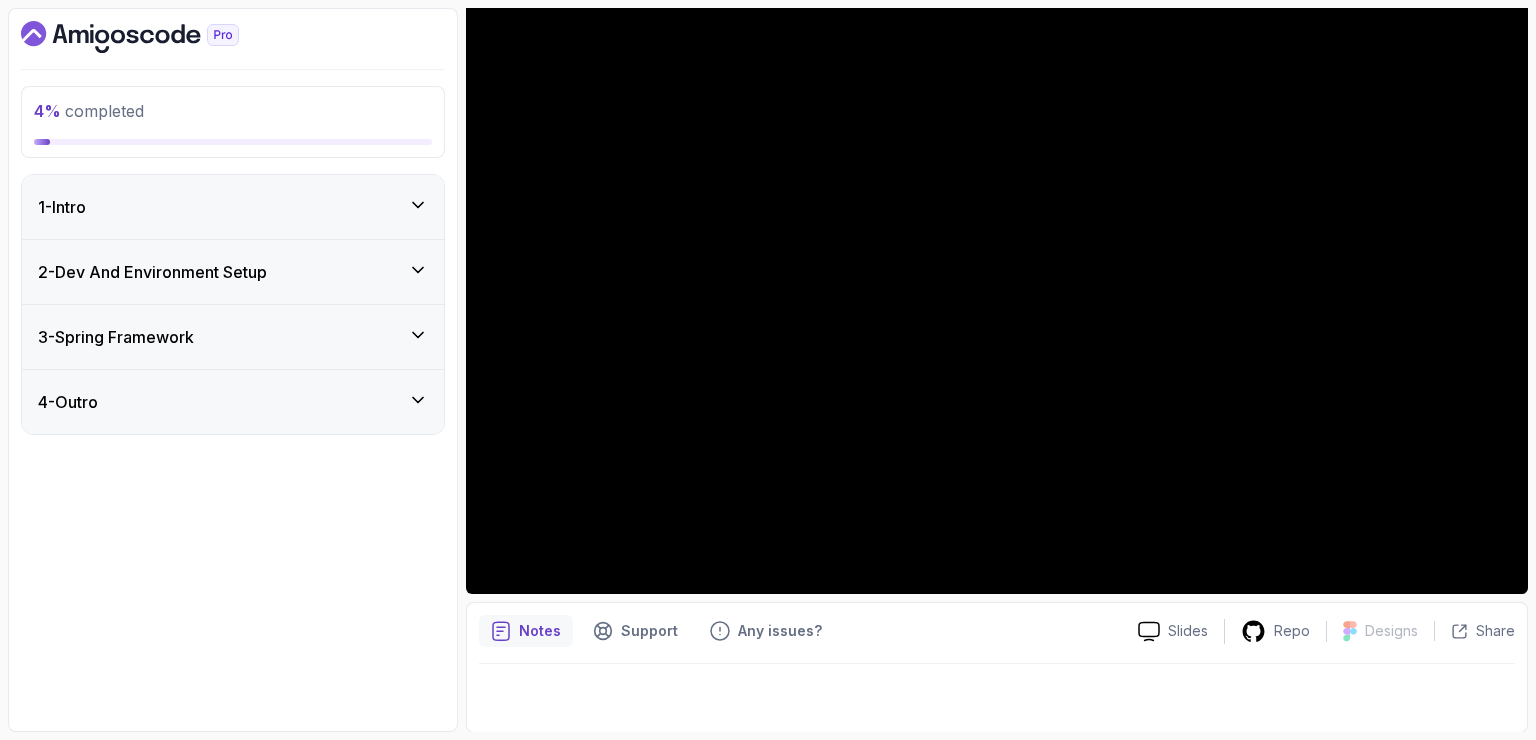 click on "2  -  Dev And Environment Setup" at bounding box center [233, 272] 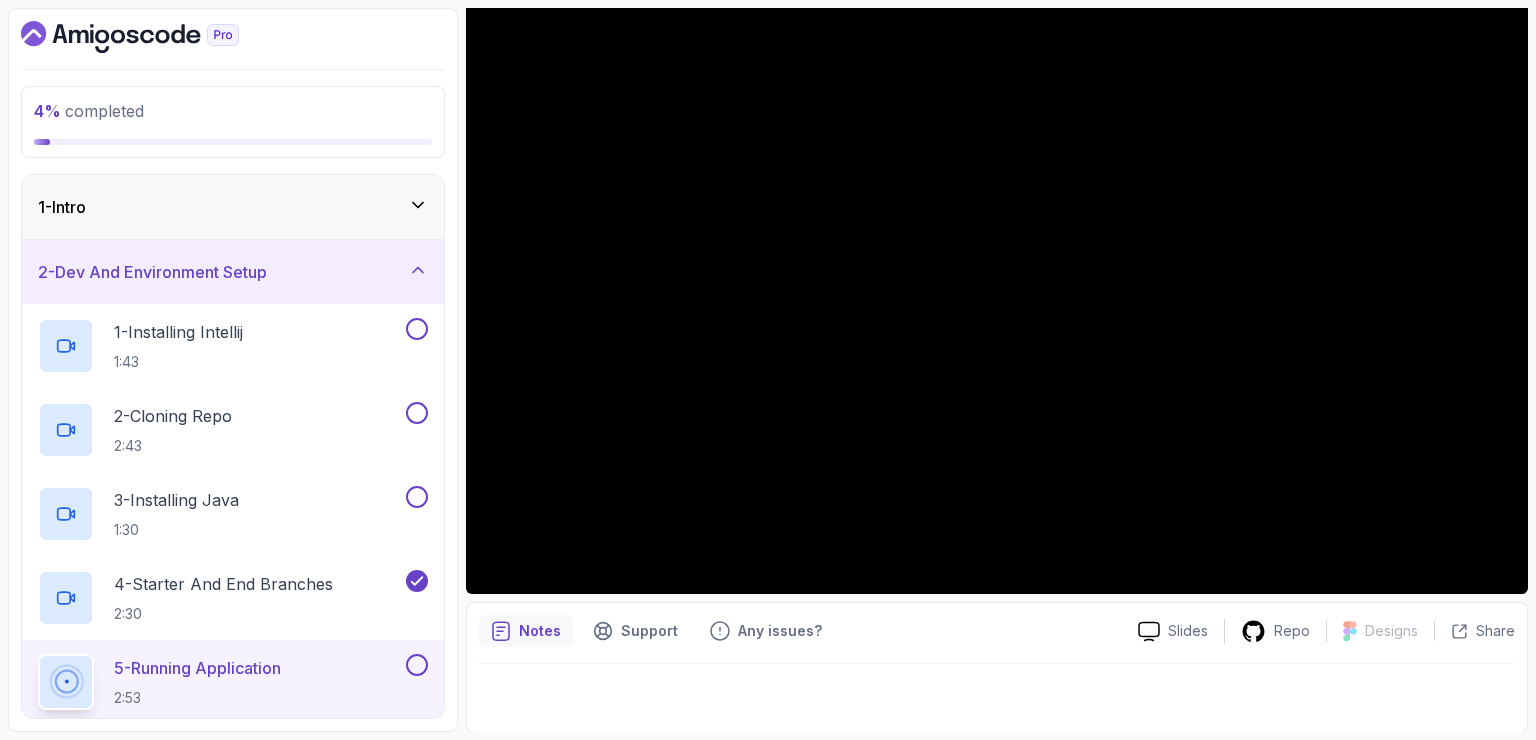 click on "2  -  Dev And Environment Setup" at bounding box center [233, 272] 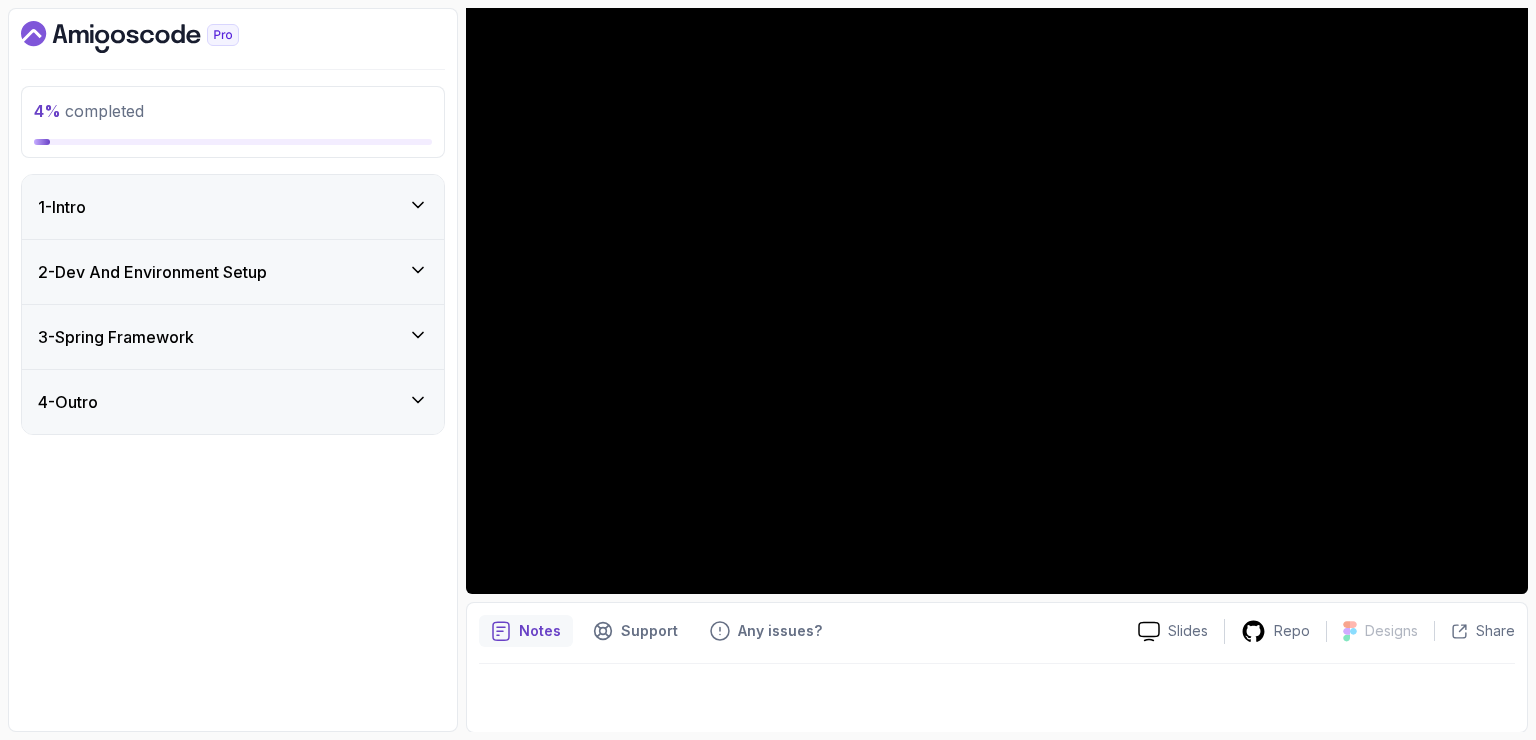 click on "2  -  Dev And Environment Setup" at bounding box center [233, 272] 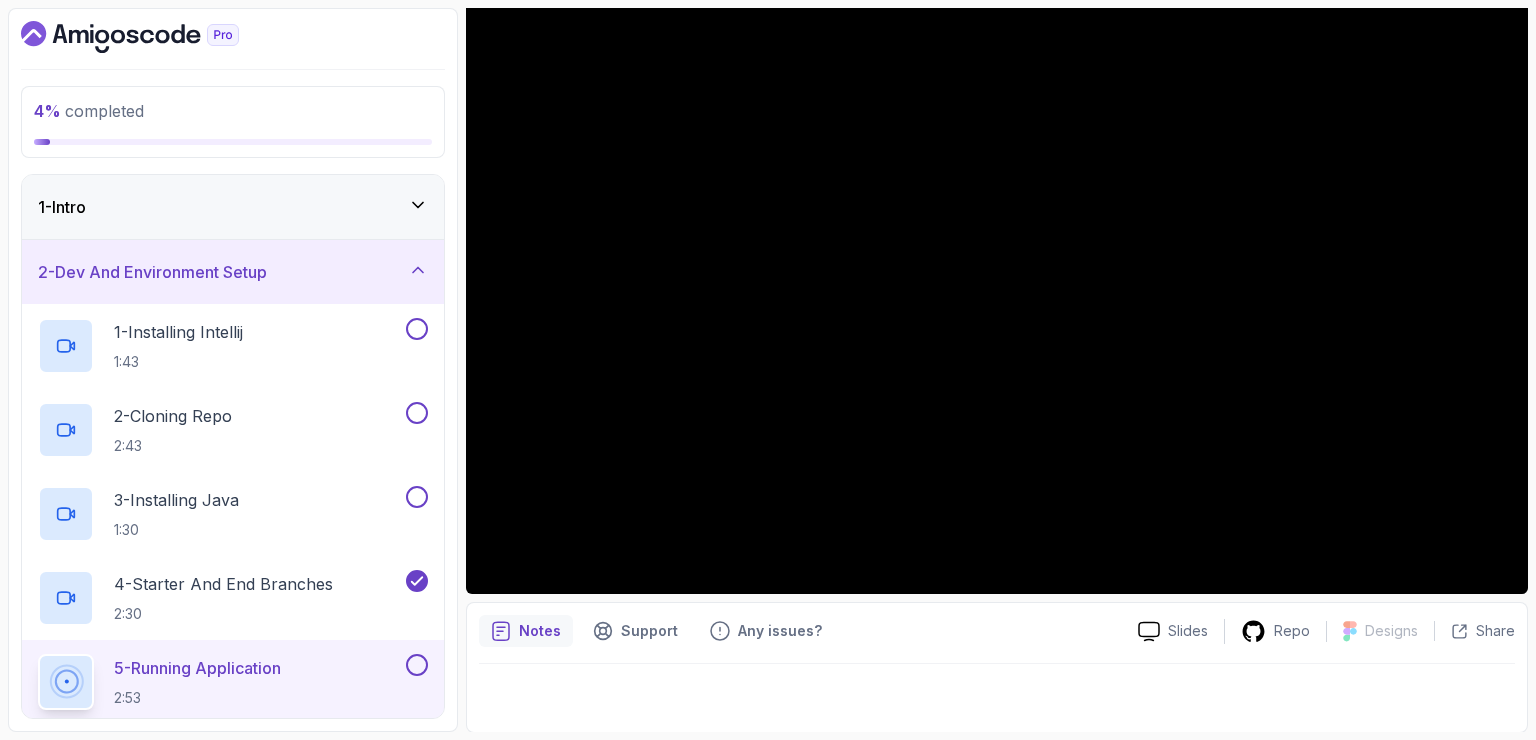 click on "Notes Support Any issues?" at bounding box center (800, 631) 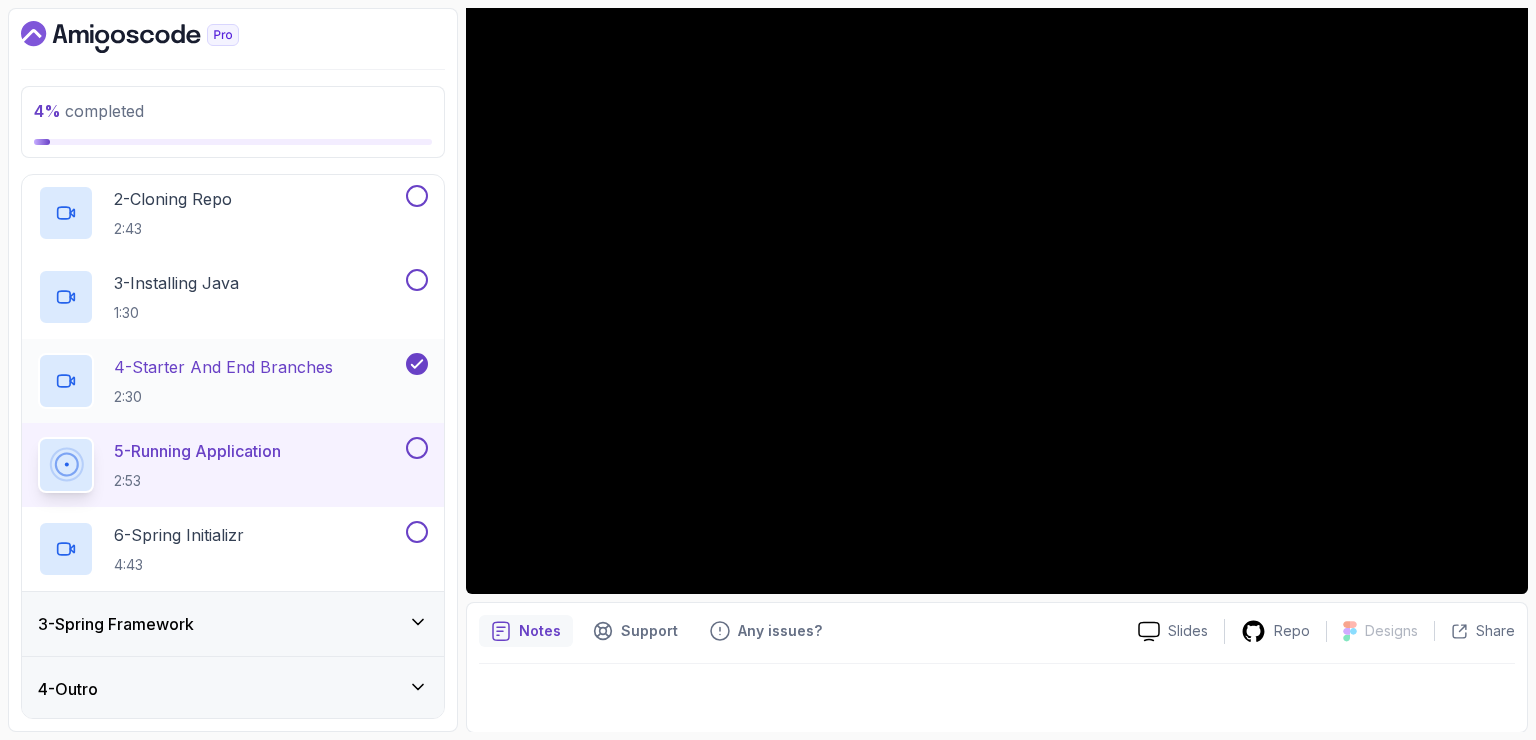 scroll, scrollTop: 216, scrollLeft: 0, axis: vertical 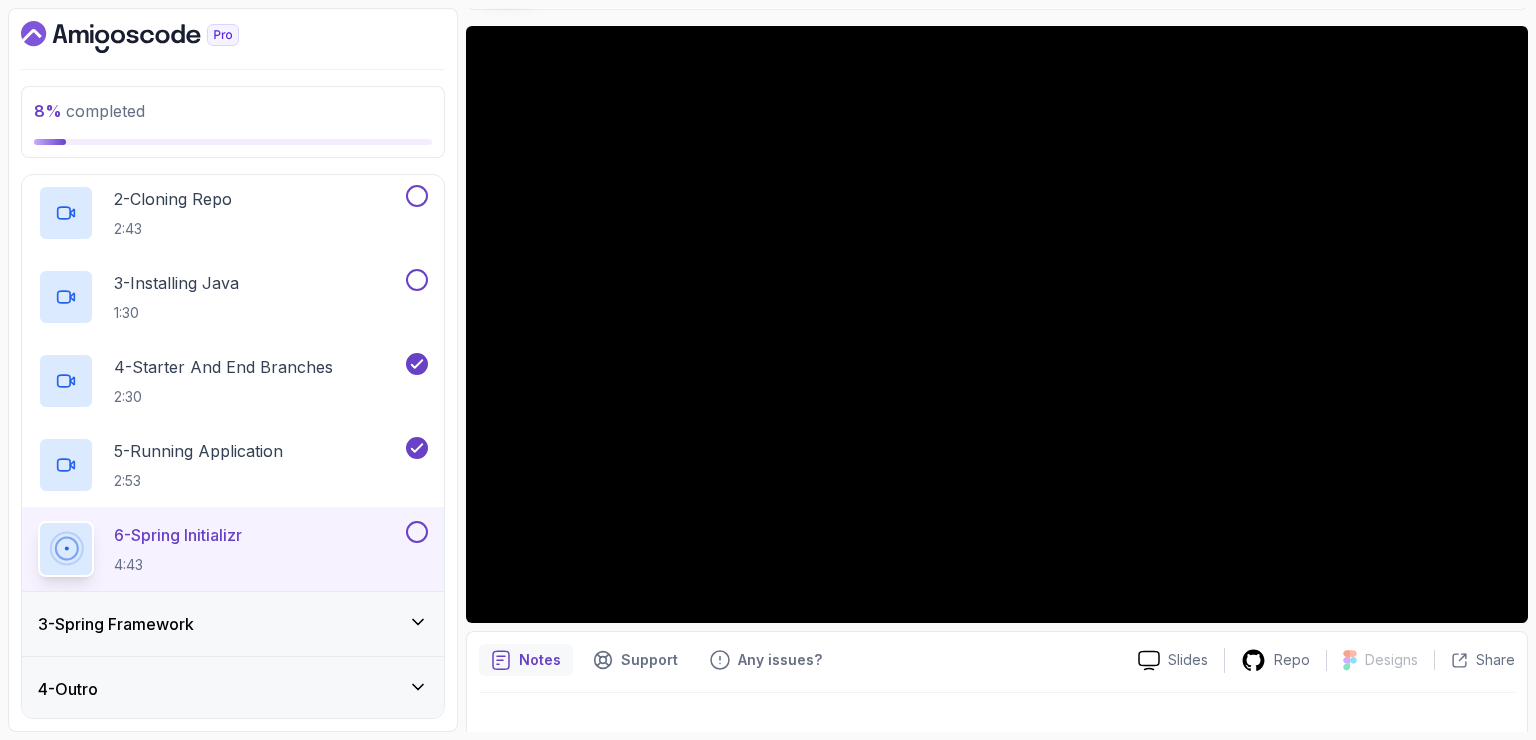 click on "3  -  Spring Framework" at bounding box center (233, 624) 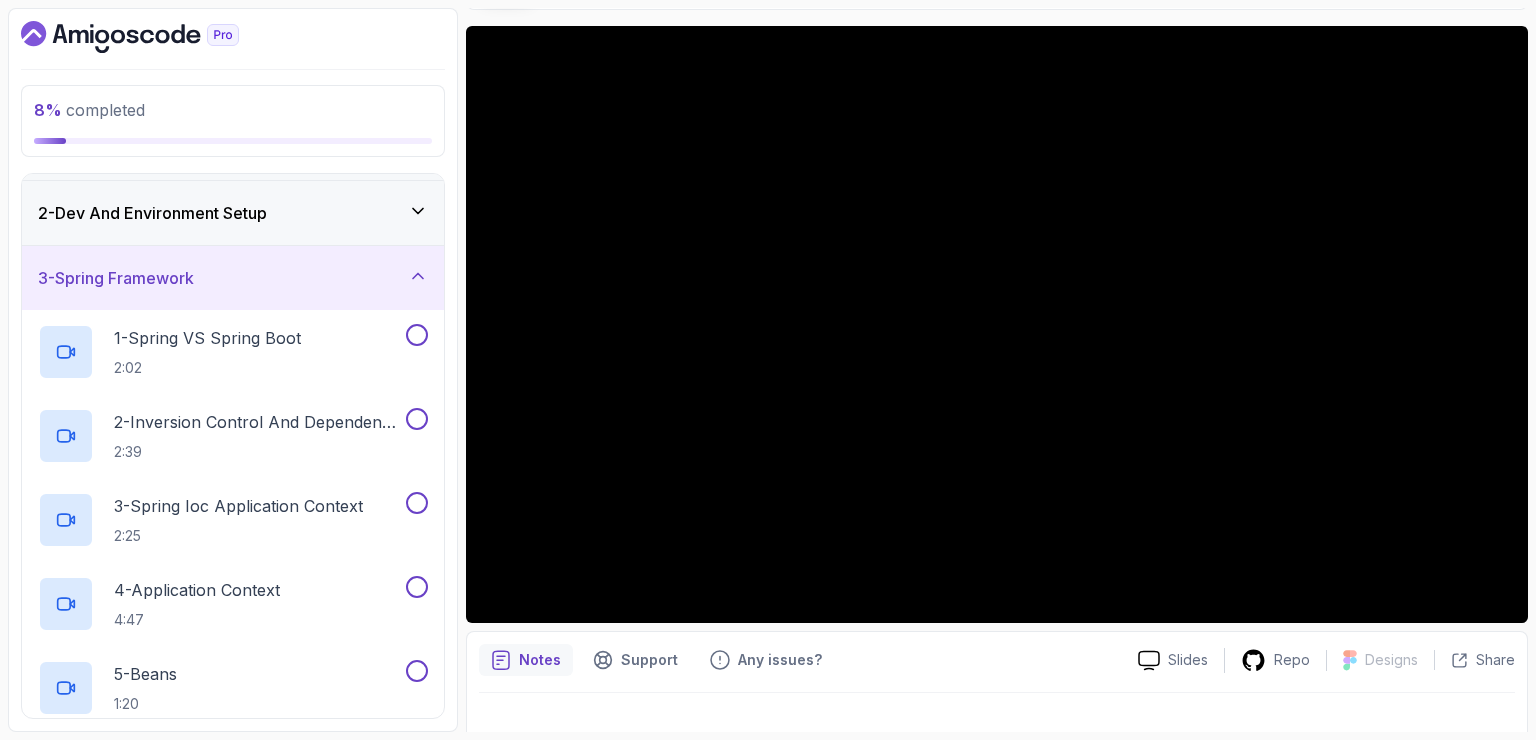 scroll, scrollTop: 55, scrollLeft: 0, axis: vertical 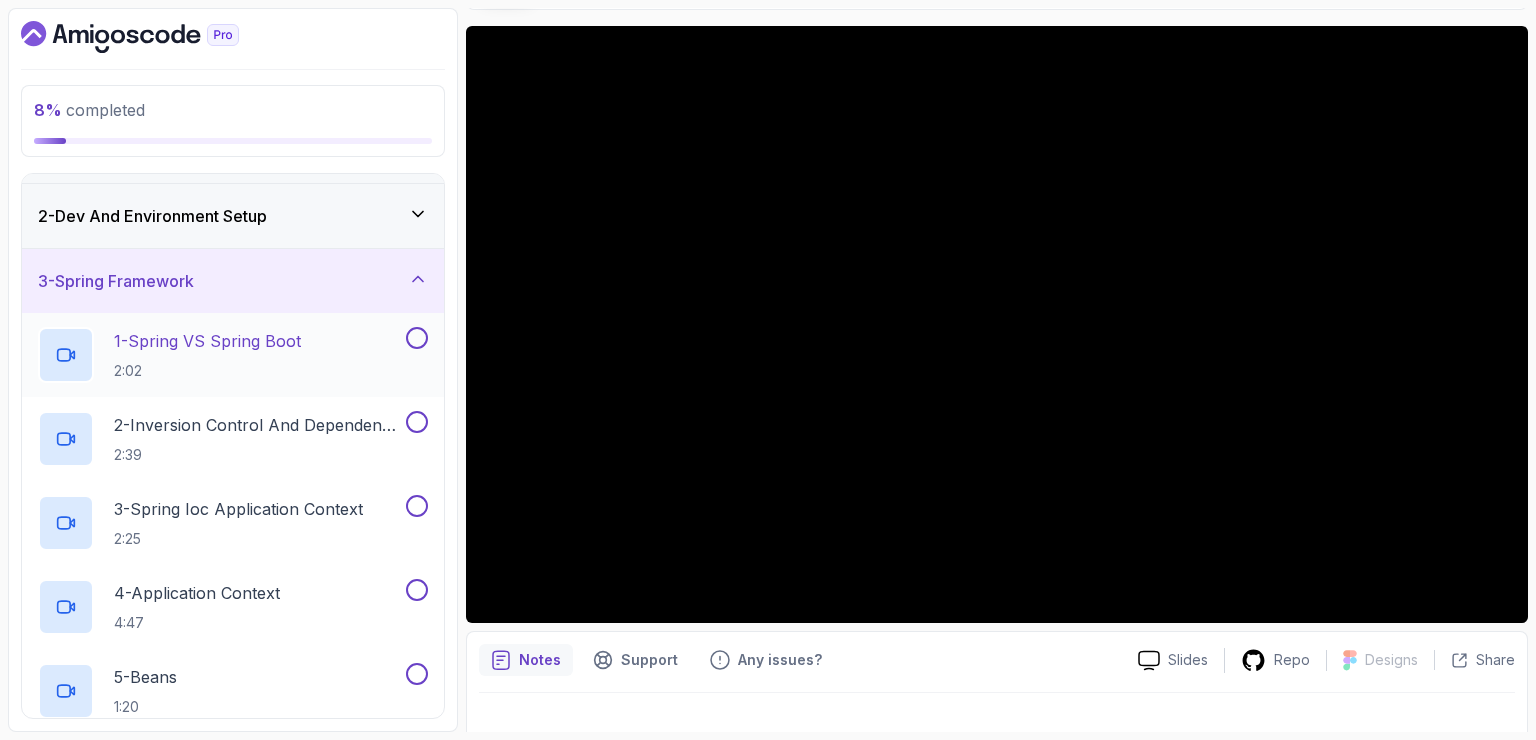 click on "2:02" at bounding box center [207, 371] 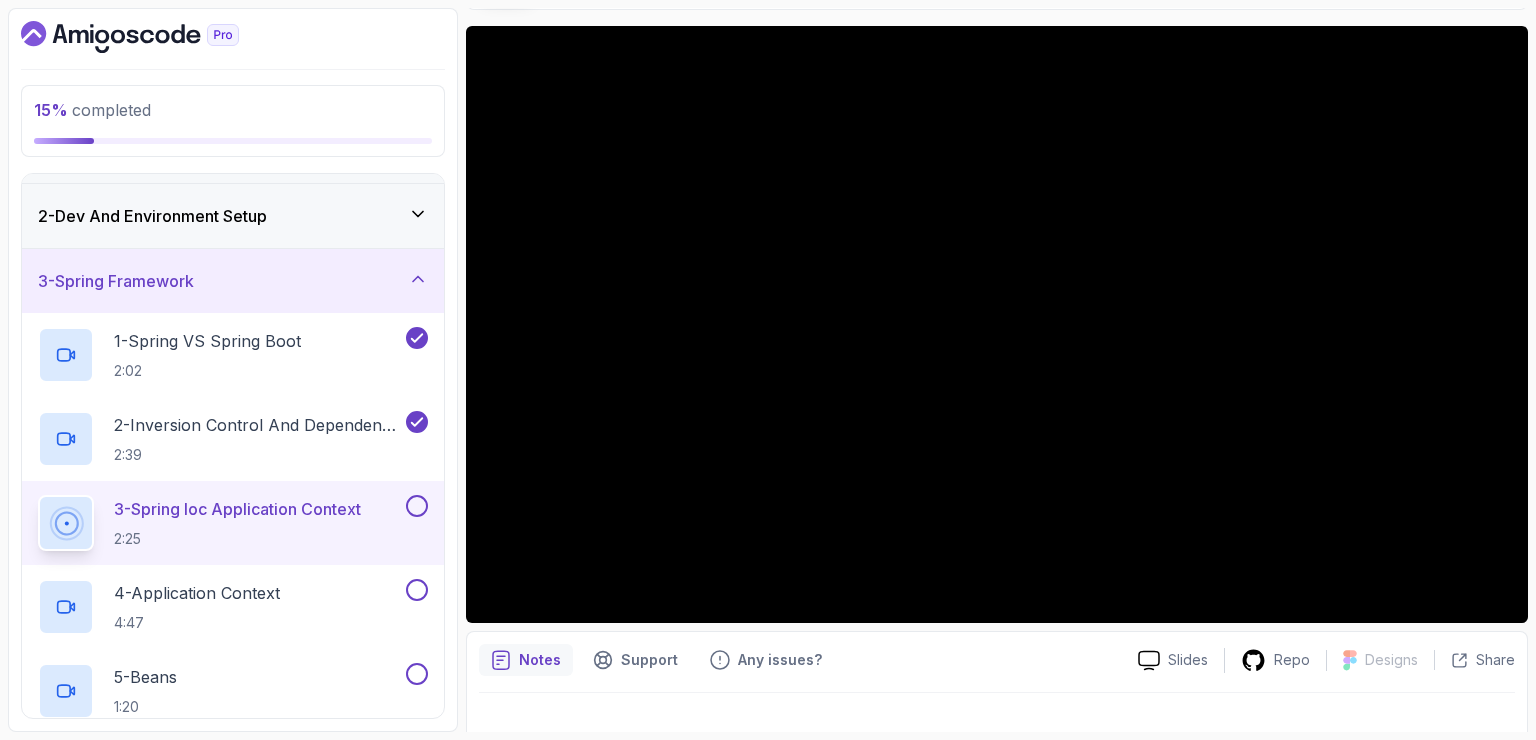 type 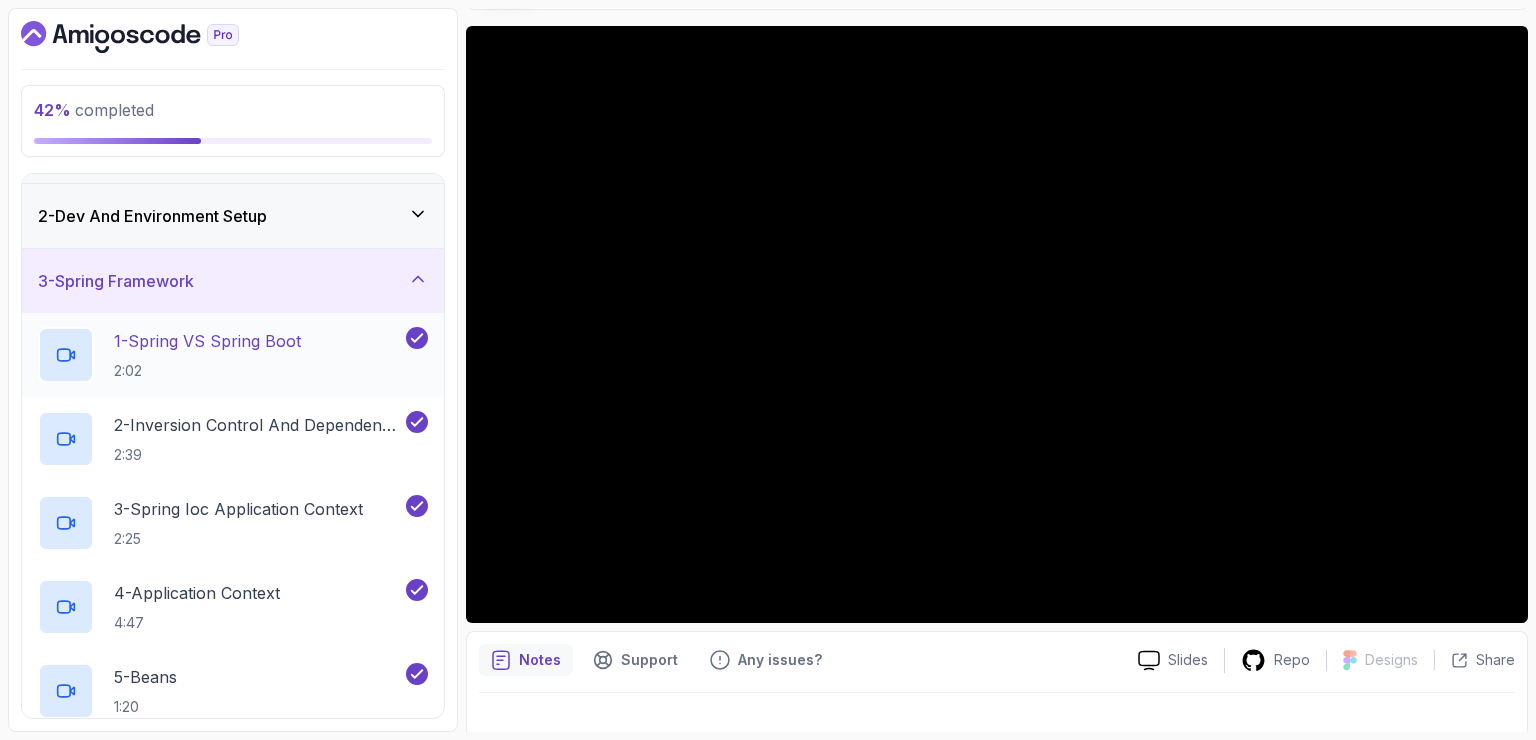 click on "1  -  Spring VS Spring Boot 2:02" at bounding box center (233, 355) 